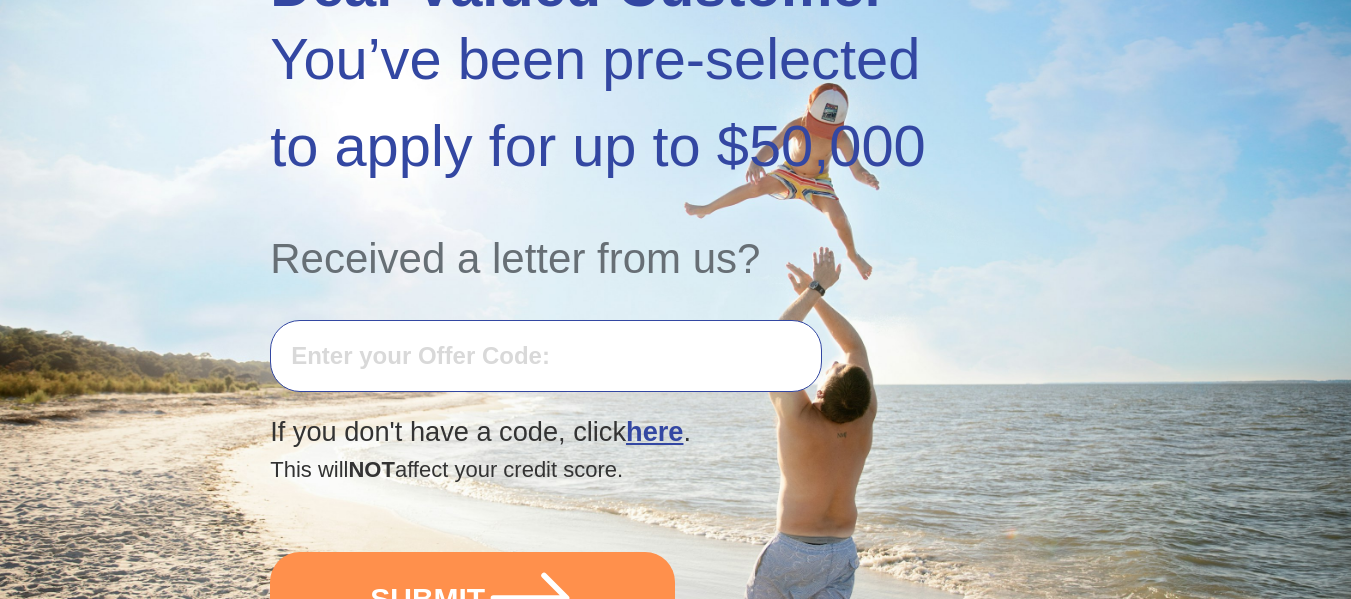 scroll, scrollTop: 359, scrollLeft: 0, axis: vertical 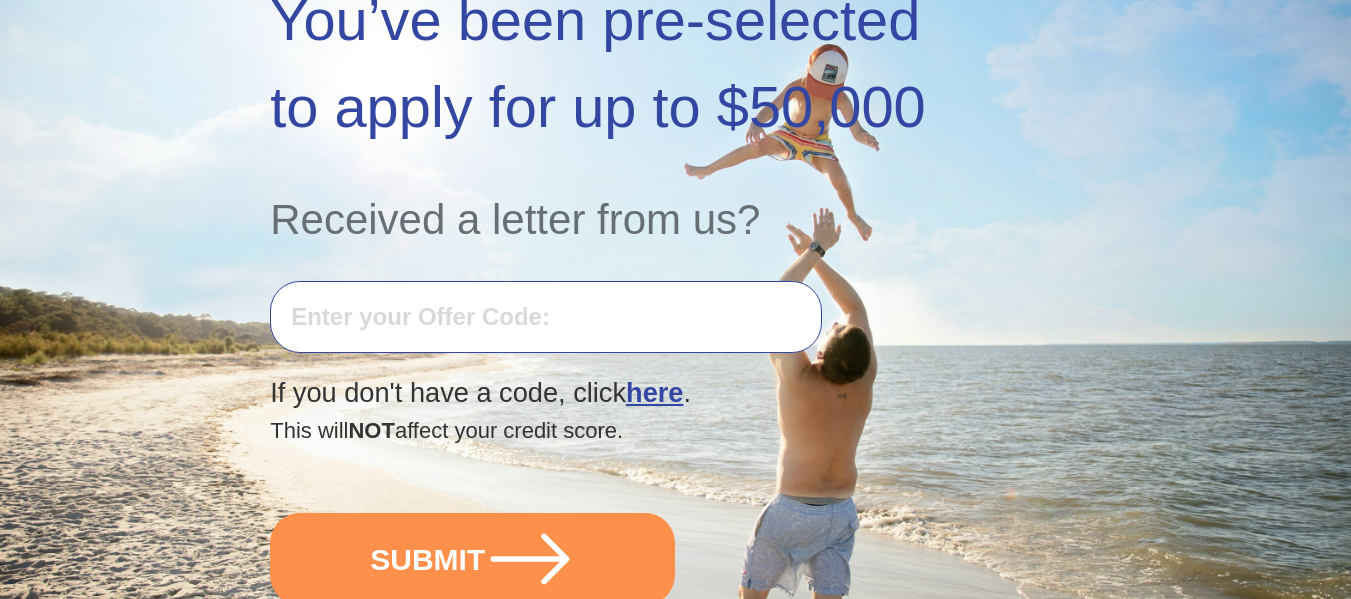 click at bounding box center (546, 317) 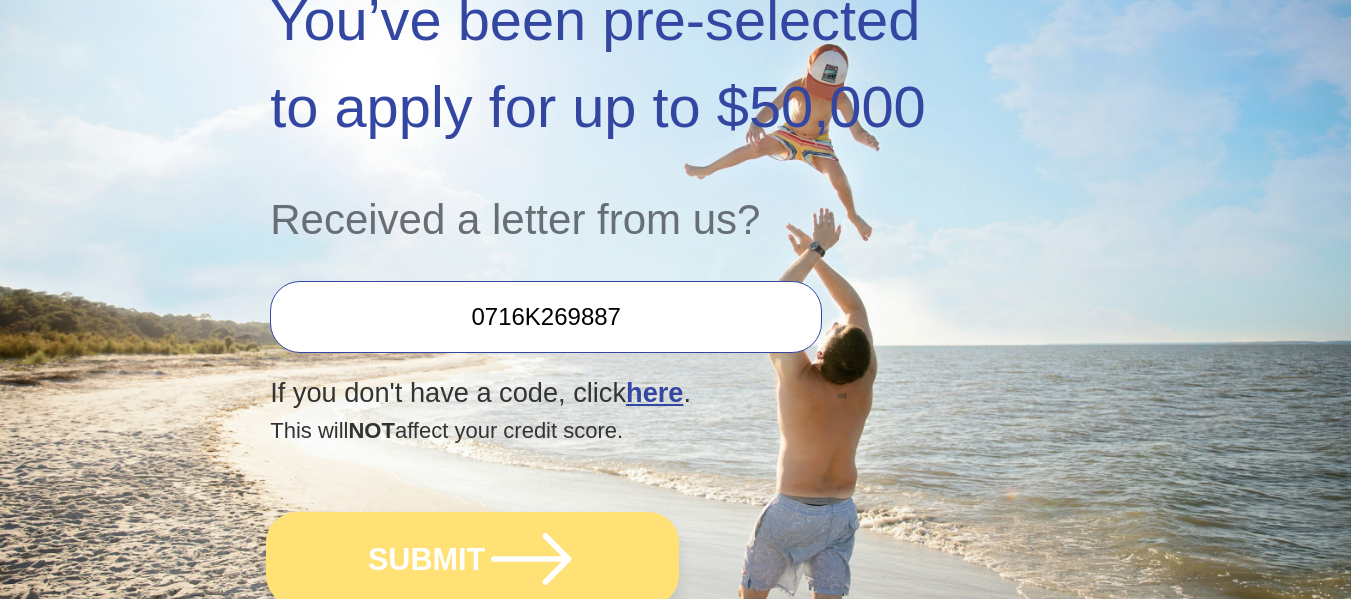 type on "0716K269887" 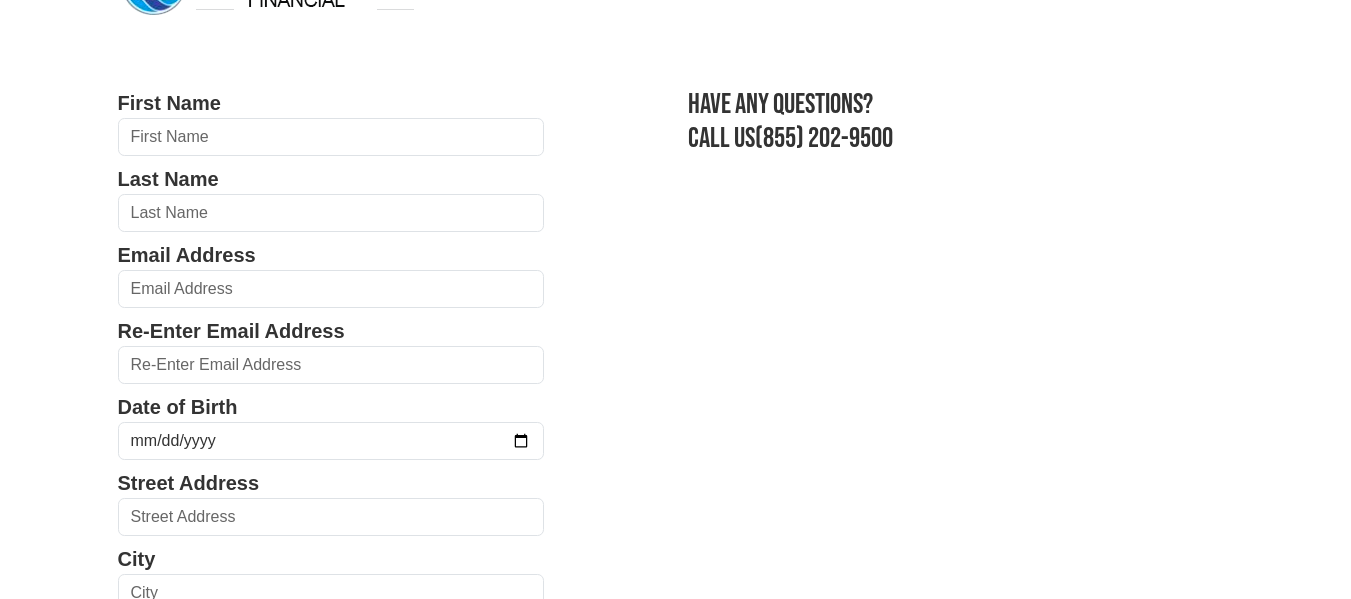 scroll, scrollTop: 0, scrollLeft: 0, axis: both 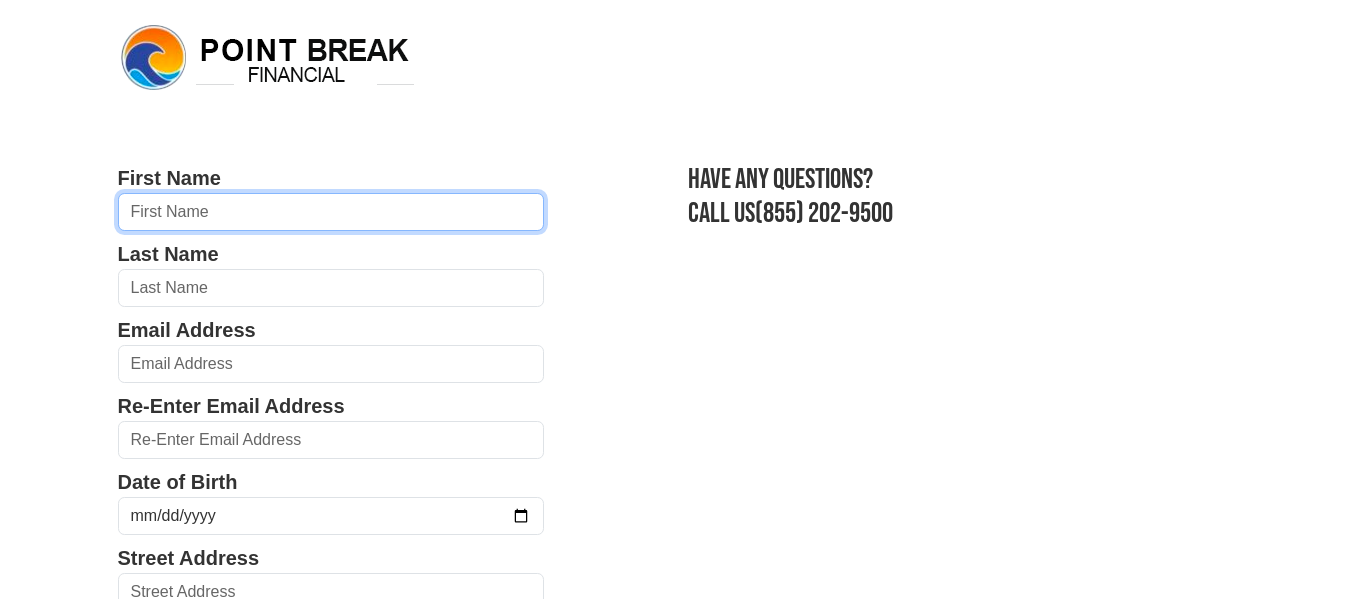 click at bounding box center (331, 212) 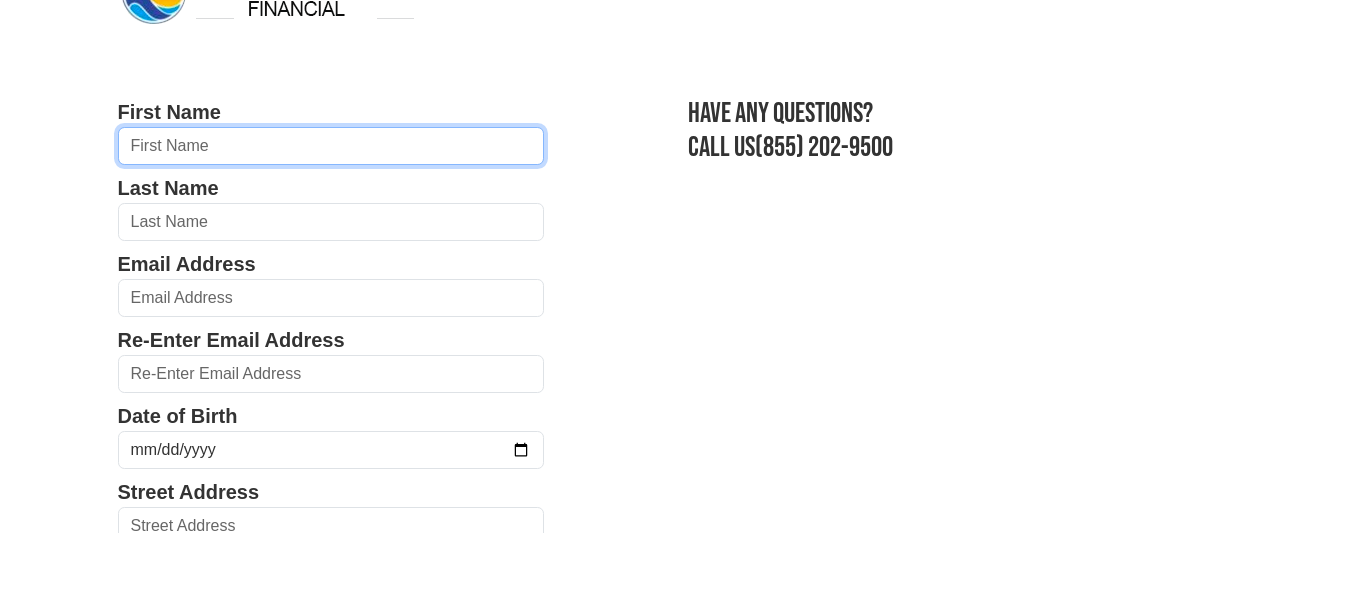 click at bounding box center (331, 212) 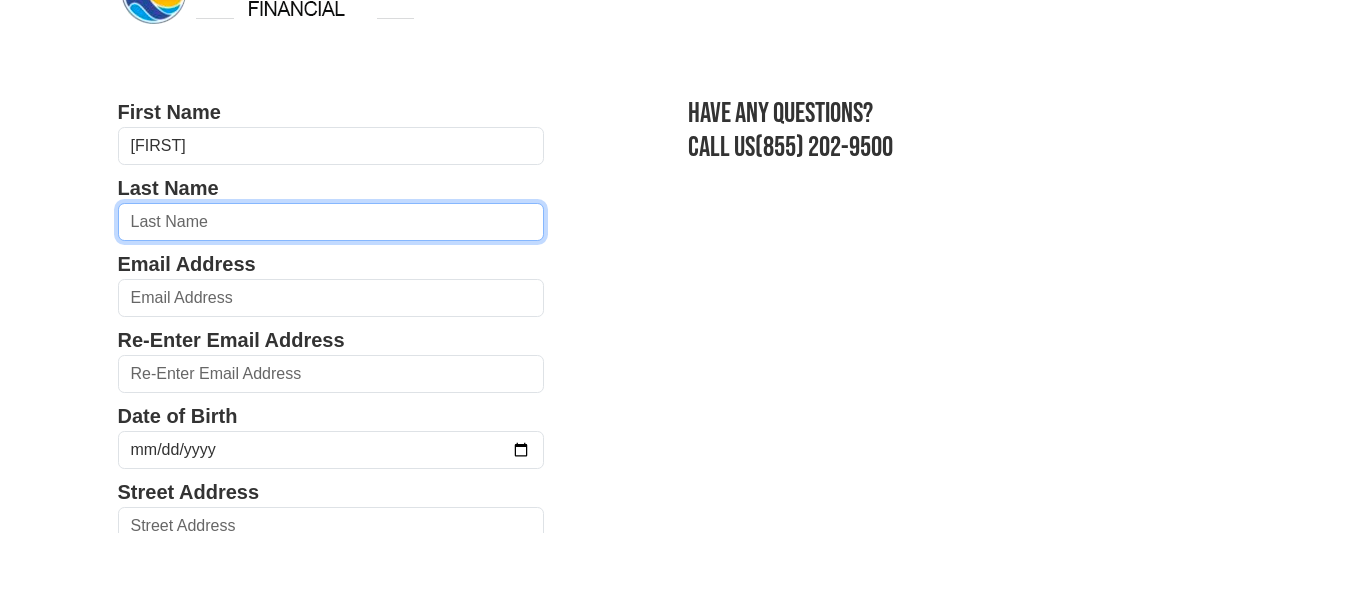 type on "[LAST]" 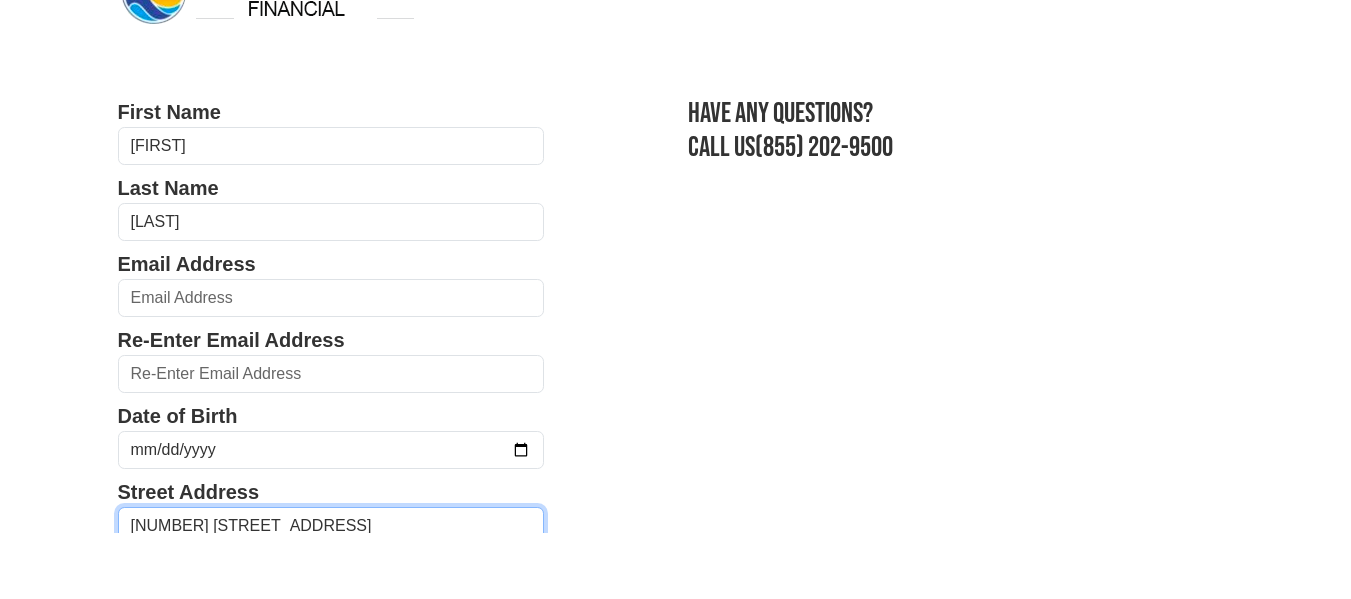 type on "[CITY]" 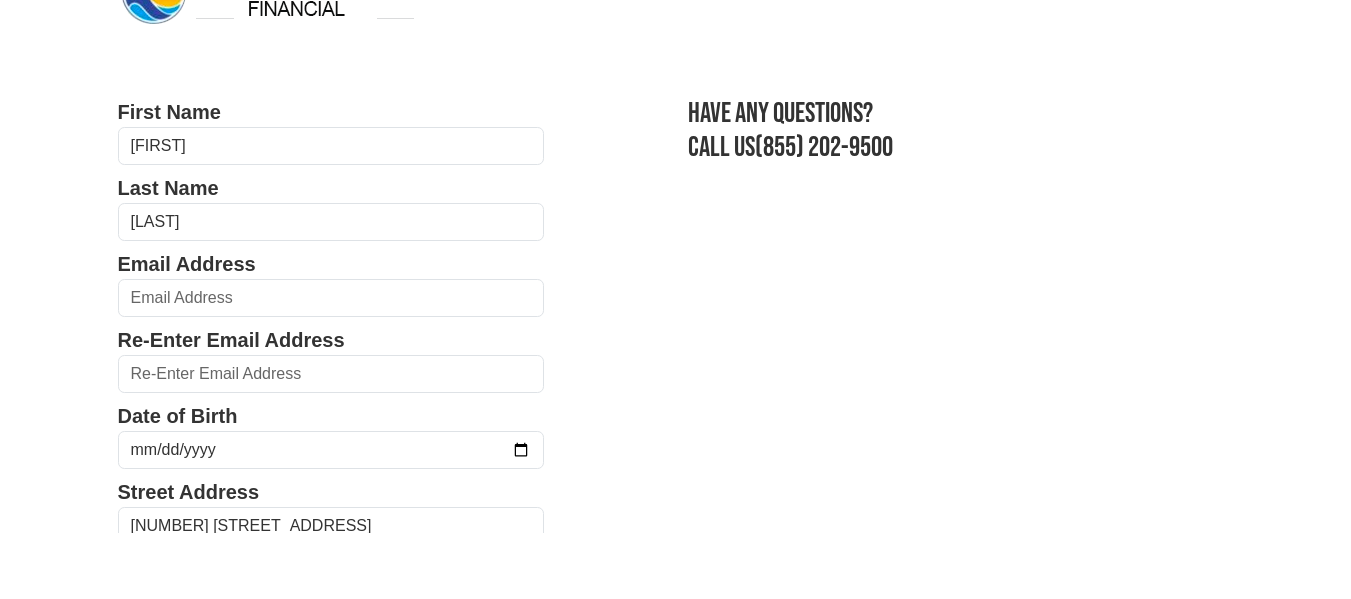select on "[STATE]" 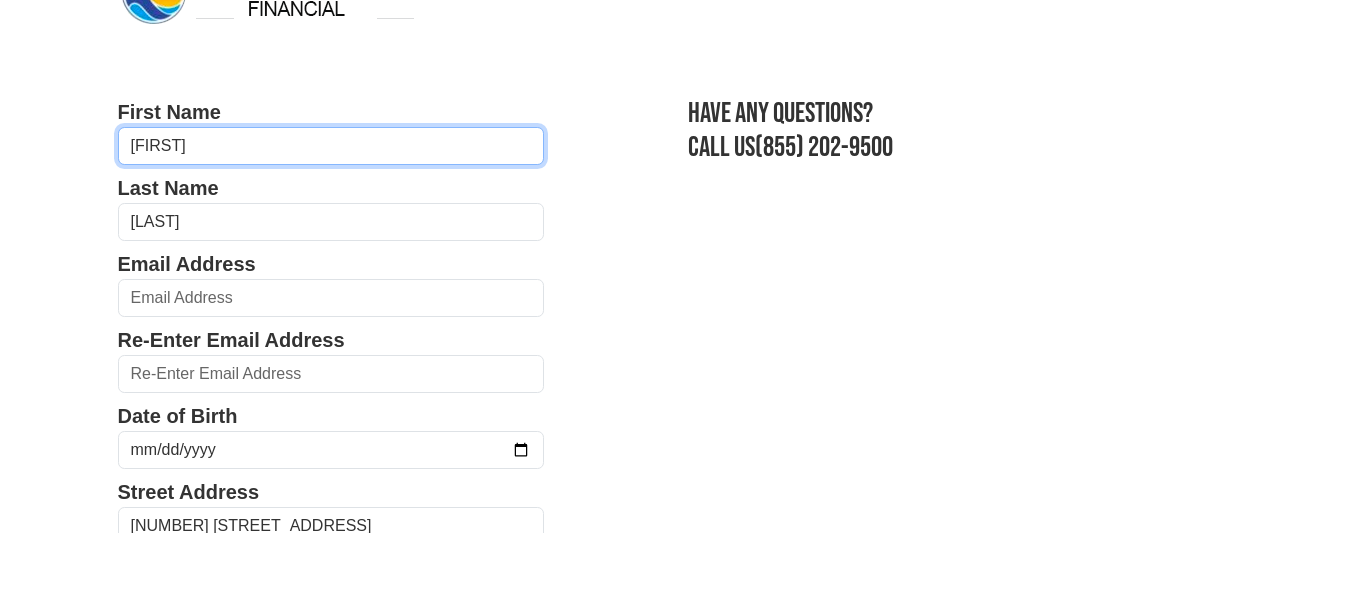 type on "([PHONE])" 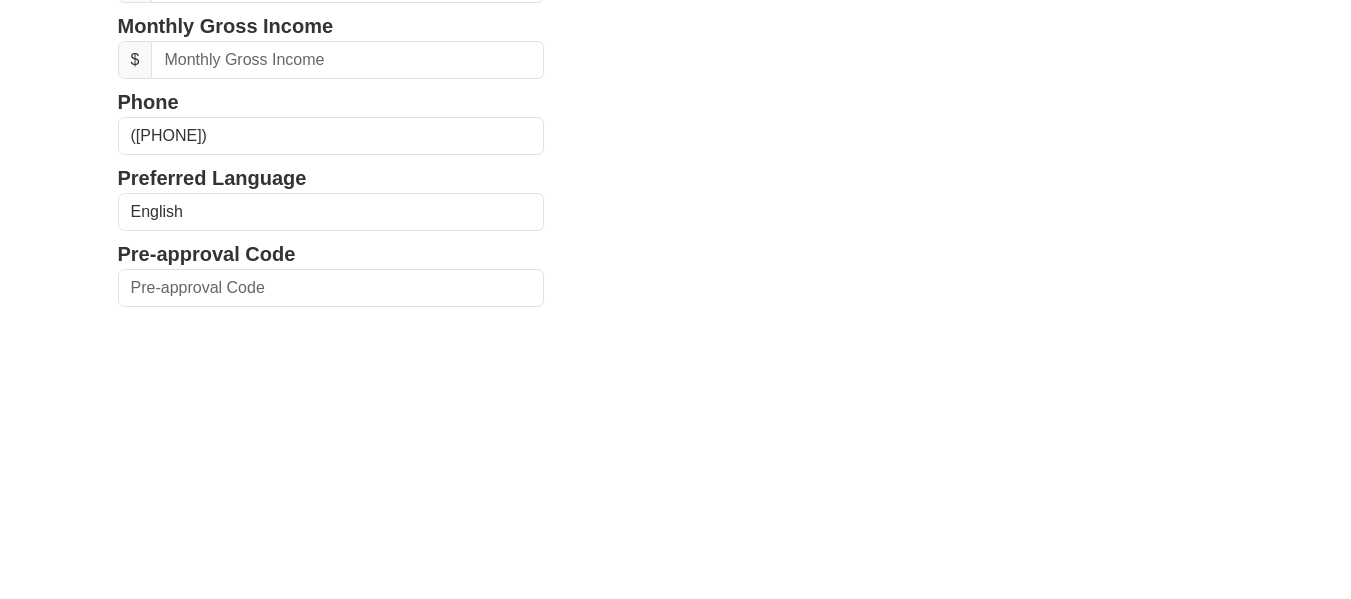 scroll, scrollTop: 640, scrollLeft: 0, axis: vertical 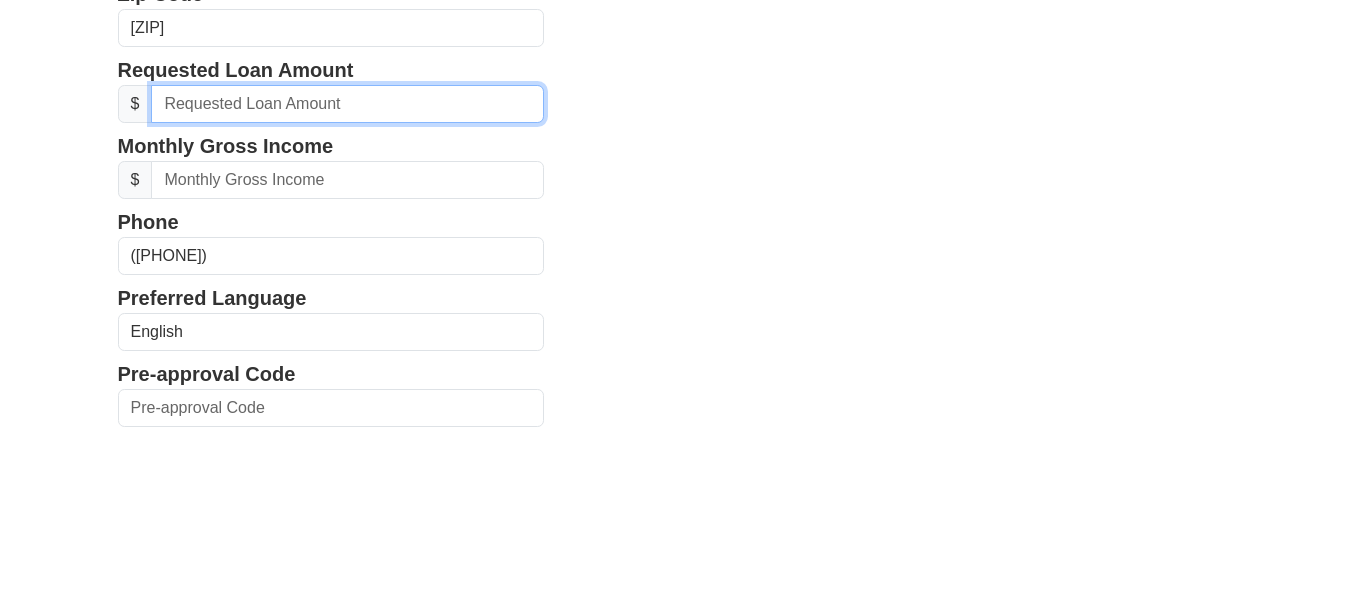 click at bounding box center [347, 256] 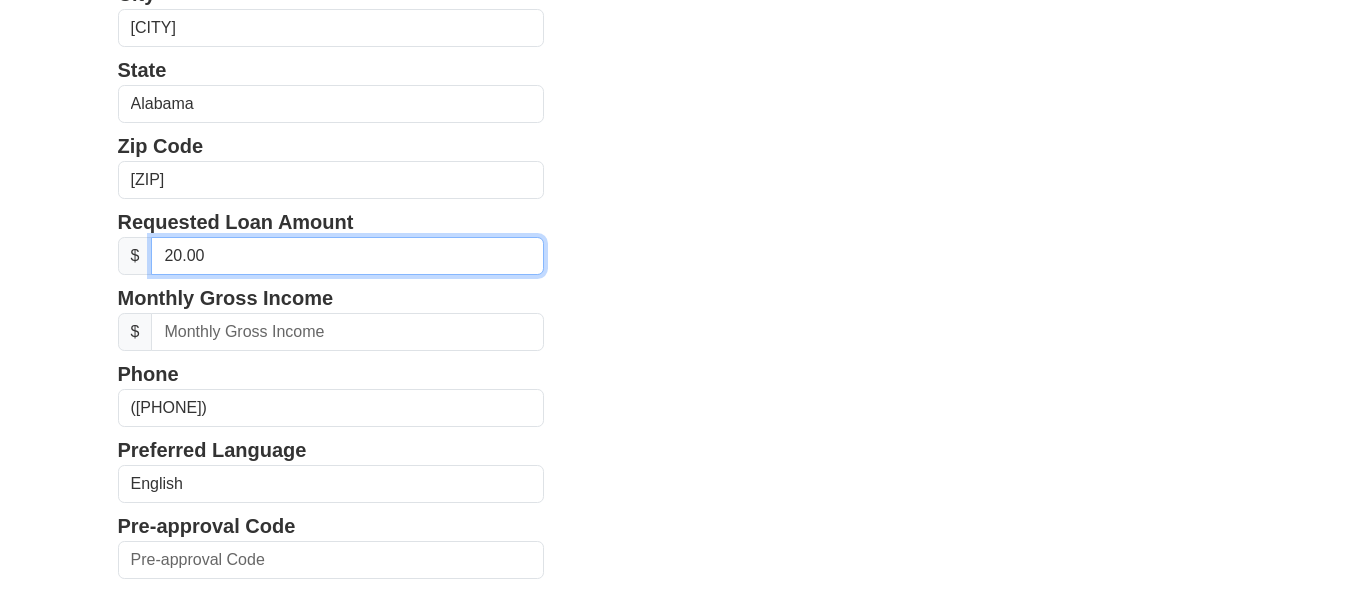 click on "20.00" at bounding box center [347, 256] 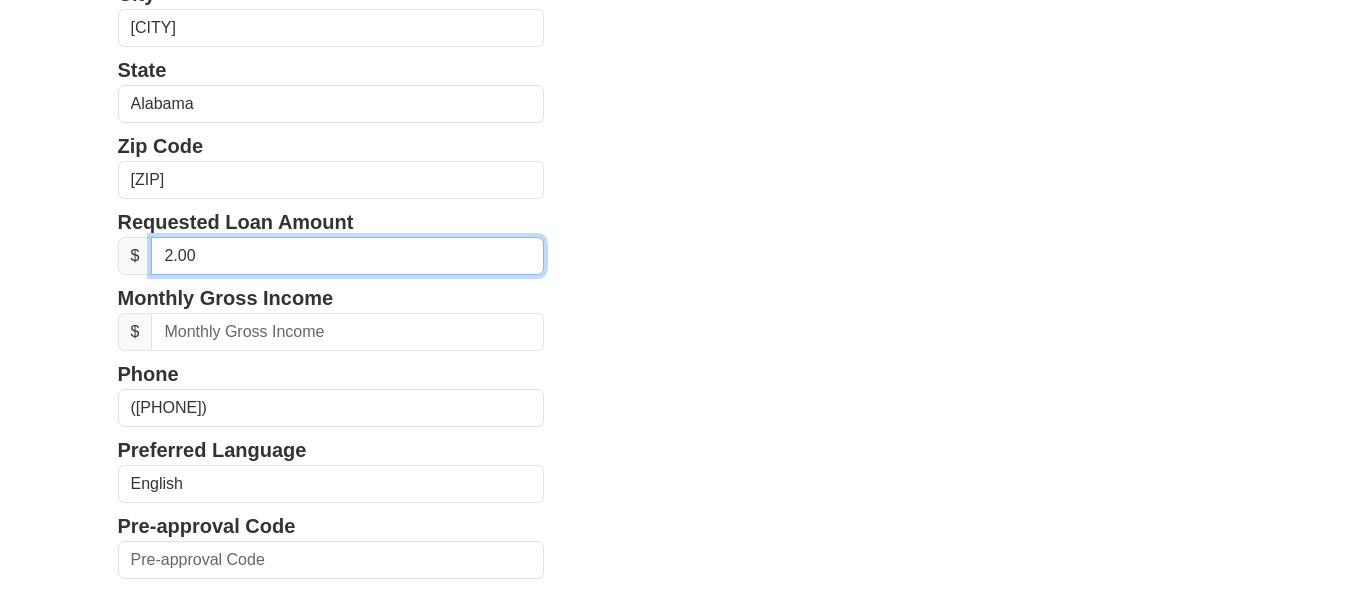 click on "2.00" at bounding box center (347, 256) 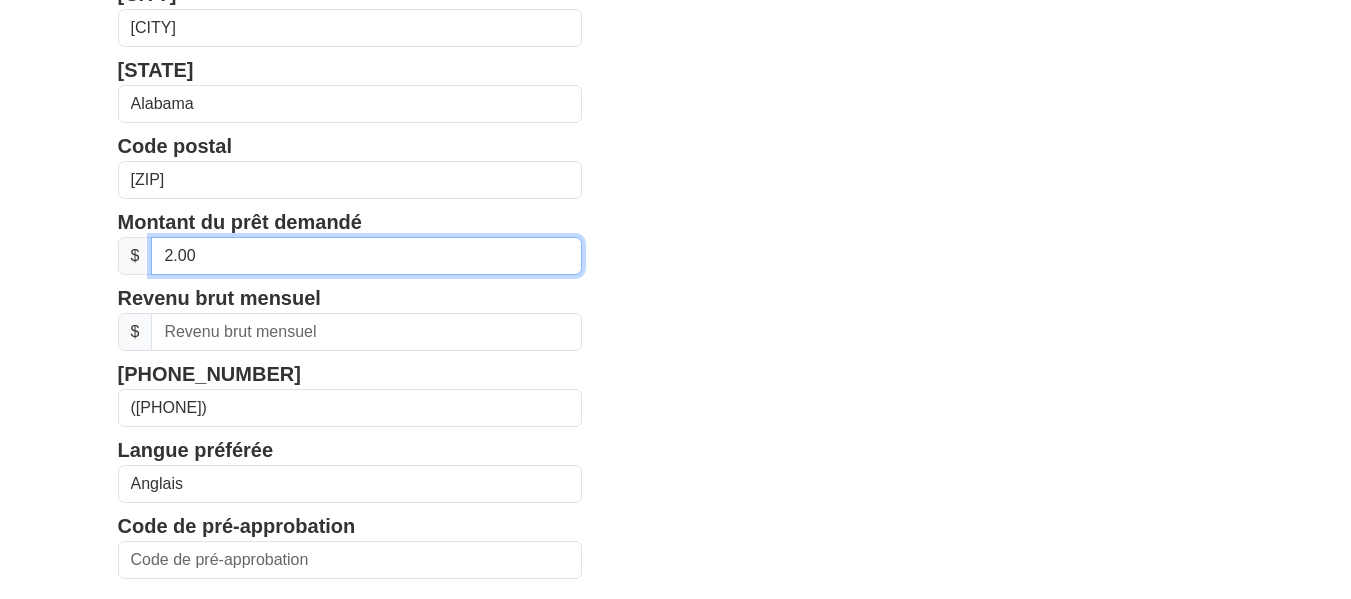 click on "2.00" at bounding box center (366, 256) 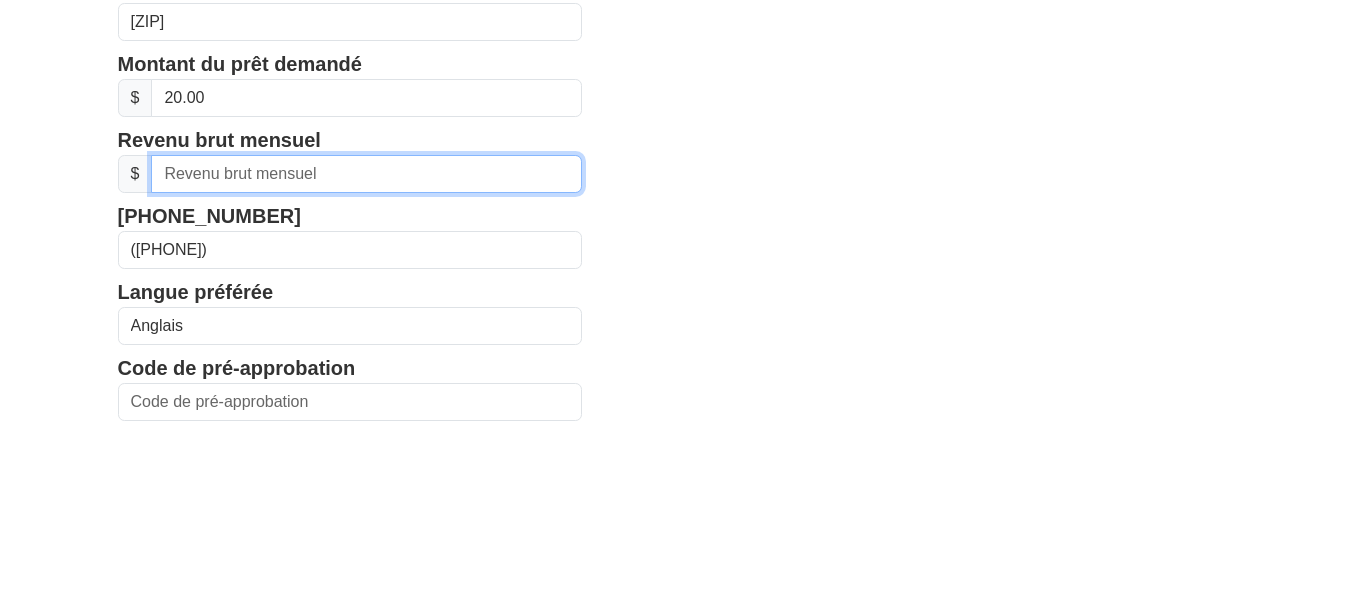click at bounding box center (366, 332) 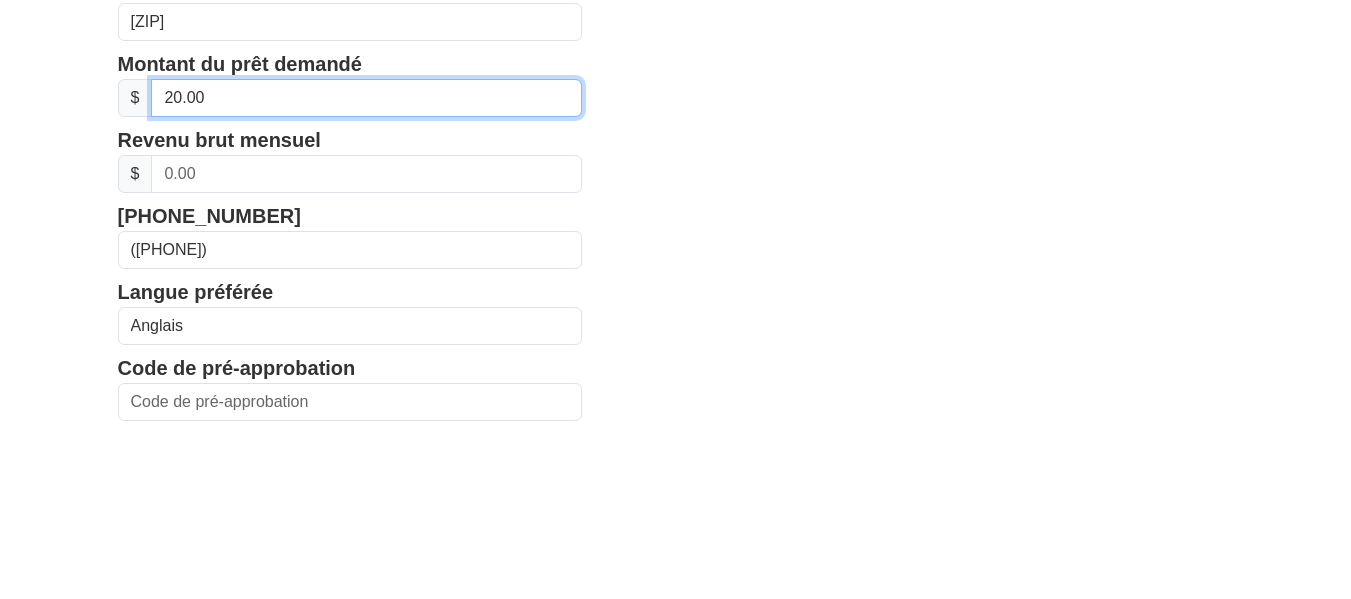 click on "20.00" at bounding box center (366, 256) 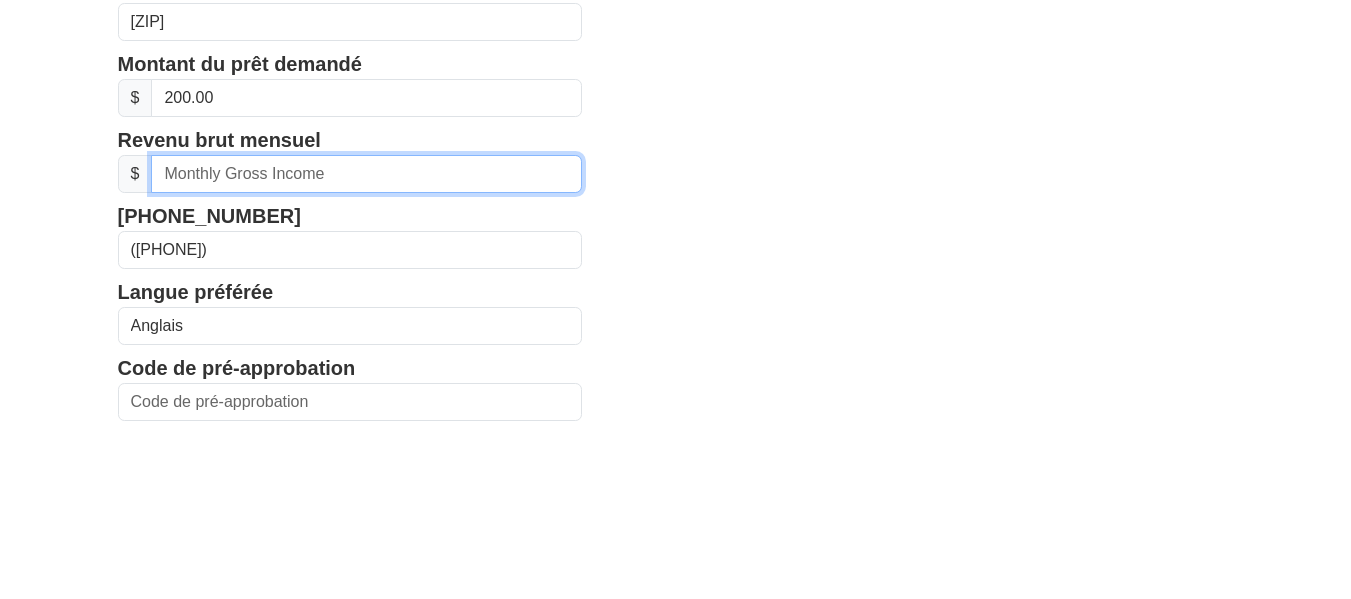 click at bounding box center [366, 332] 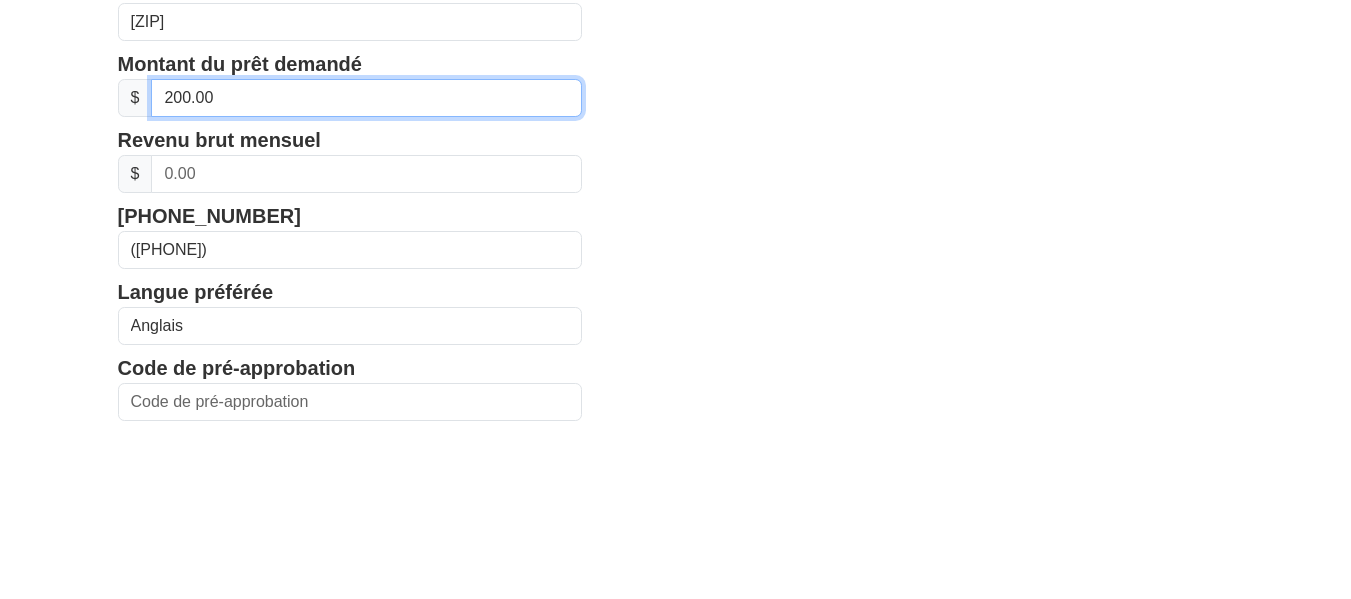 click on "200.00" at bounding box center (366, 256) 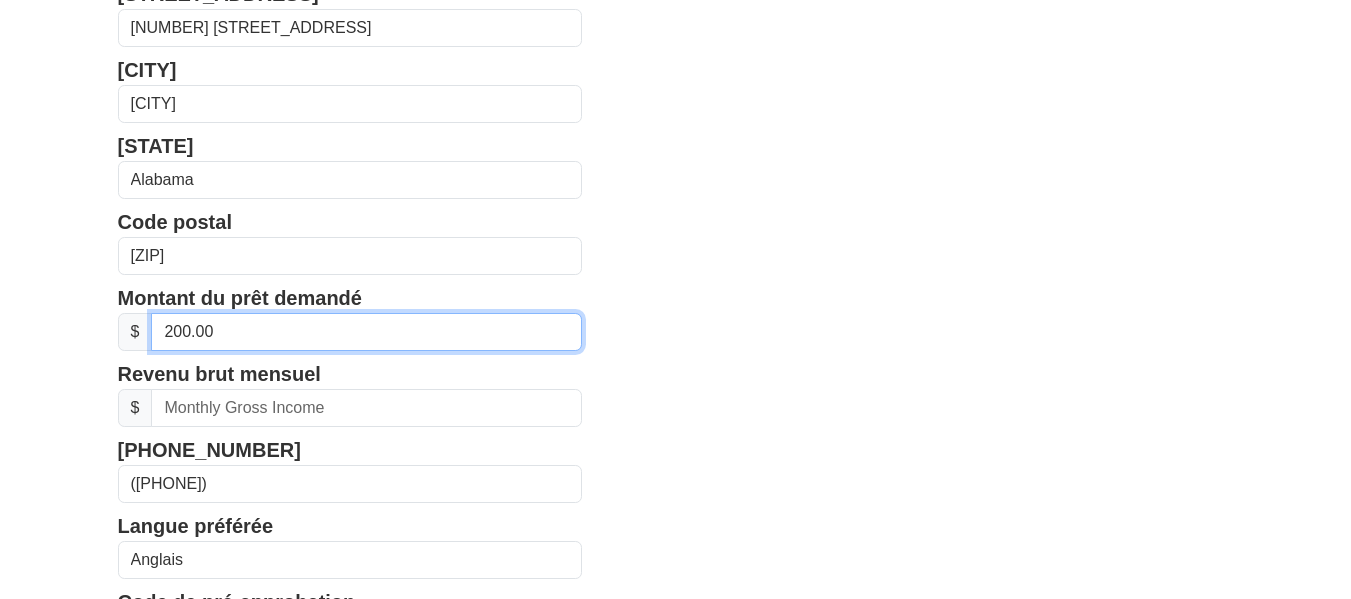 scroll, scrollTop: 575, scrollLeft: 0, axis: vertical 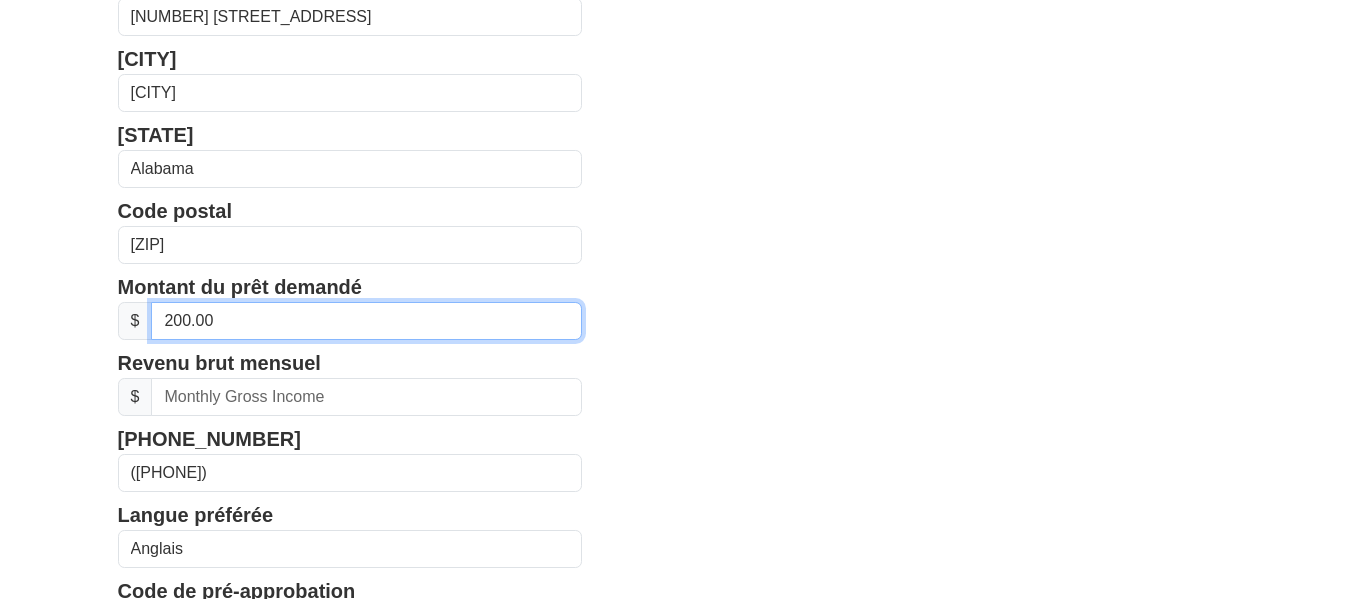 click on "200.00" at bounding box center [366, 321] 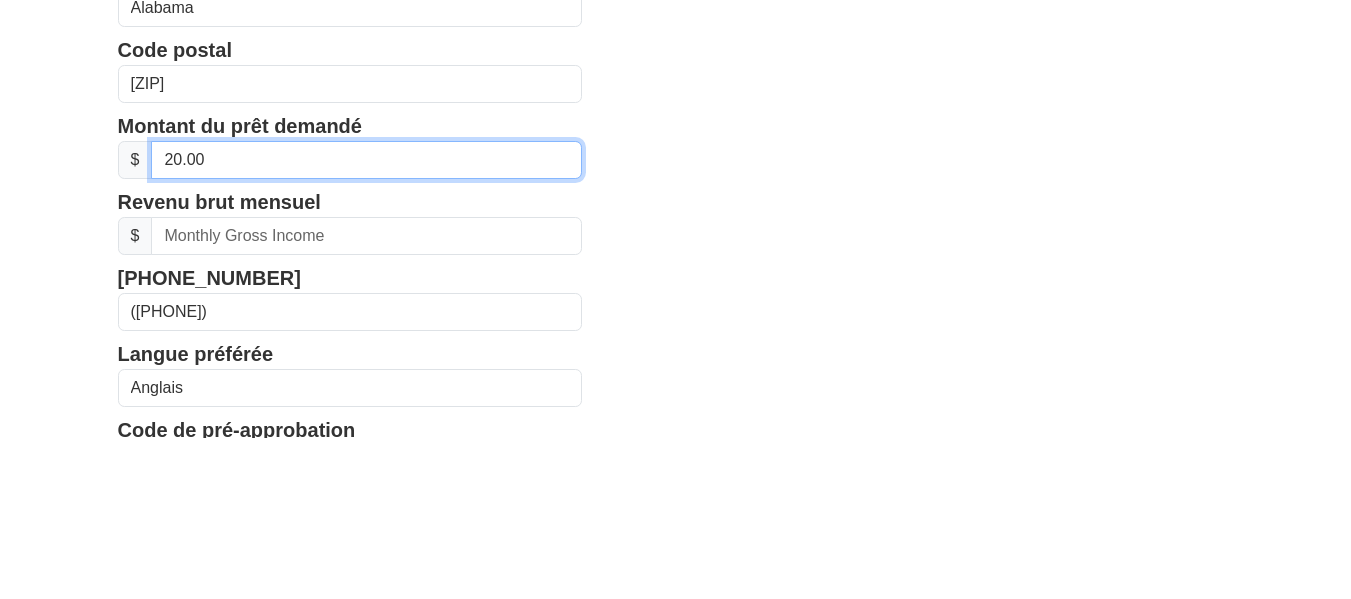 click on "20.00" at bounding box center [366, 321] 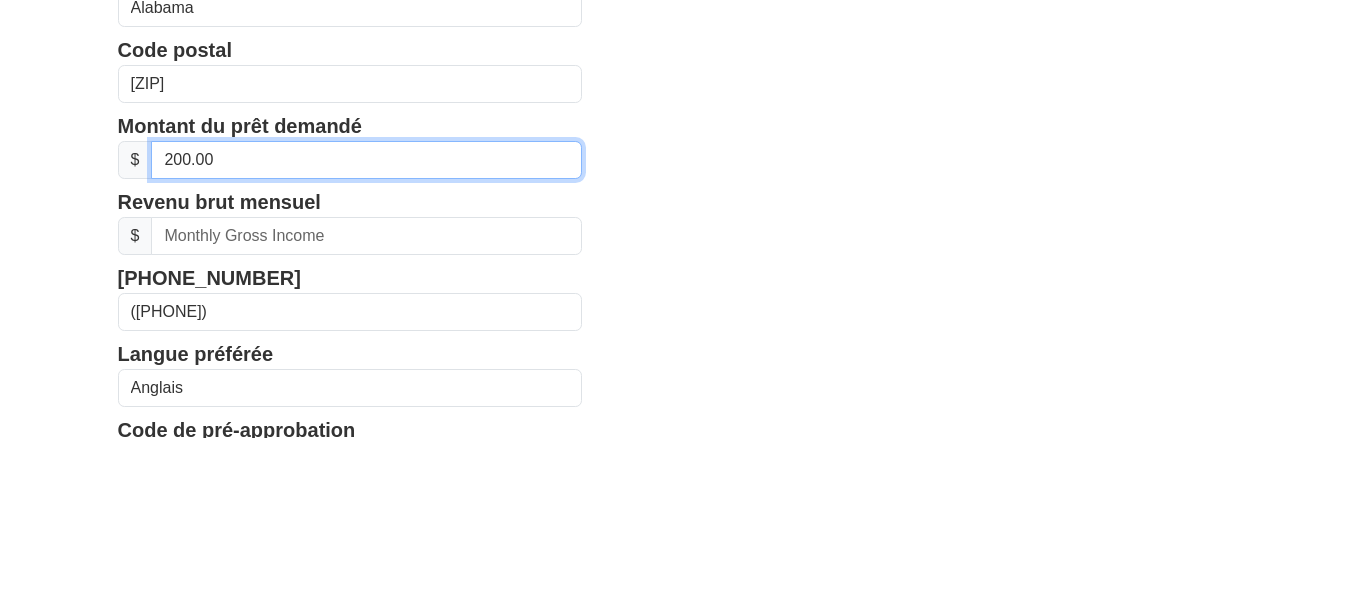 type on "20.00" 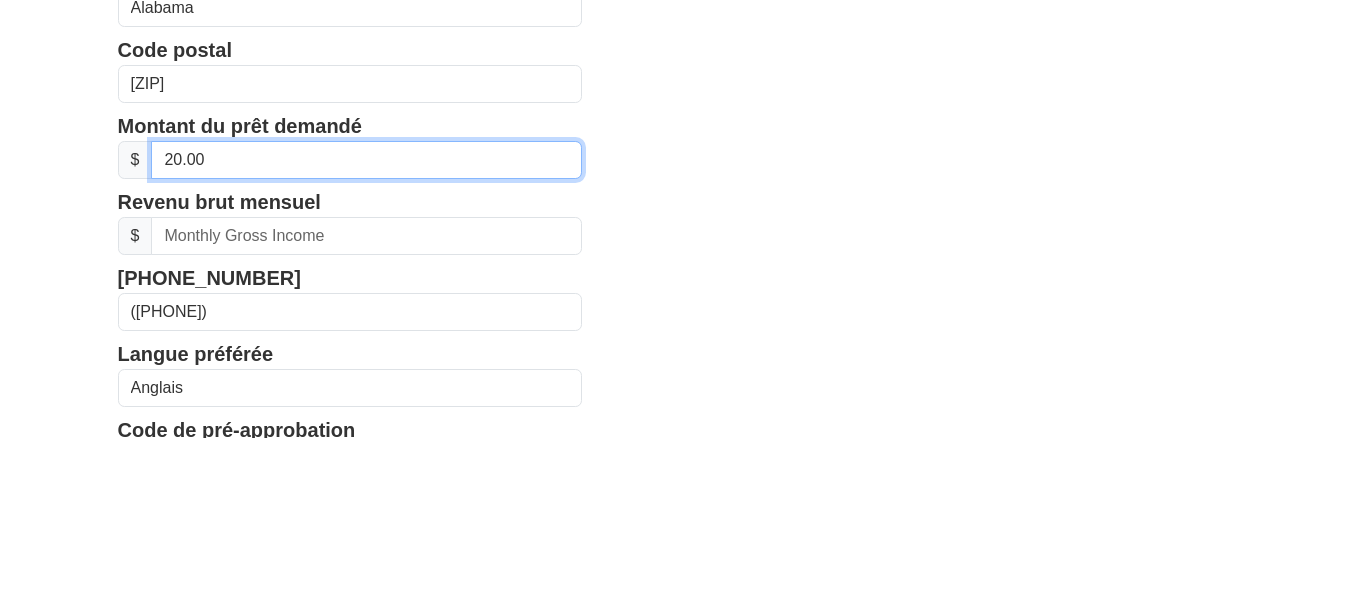 click on "20.00" at bounding box center (366, 321) 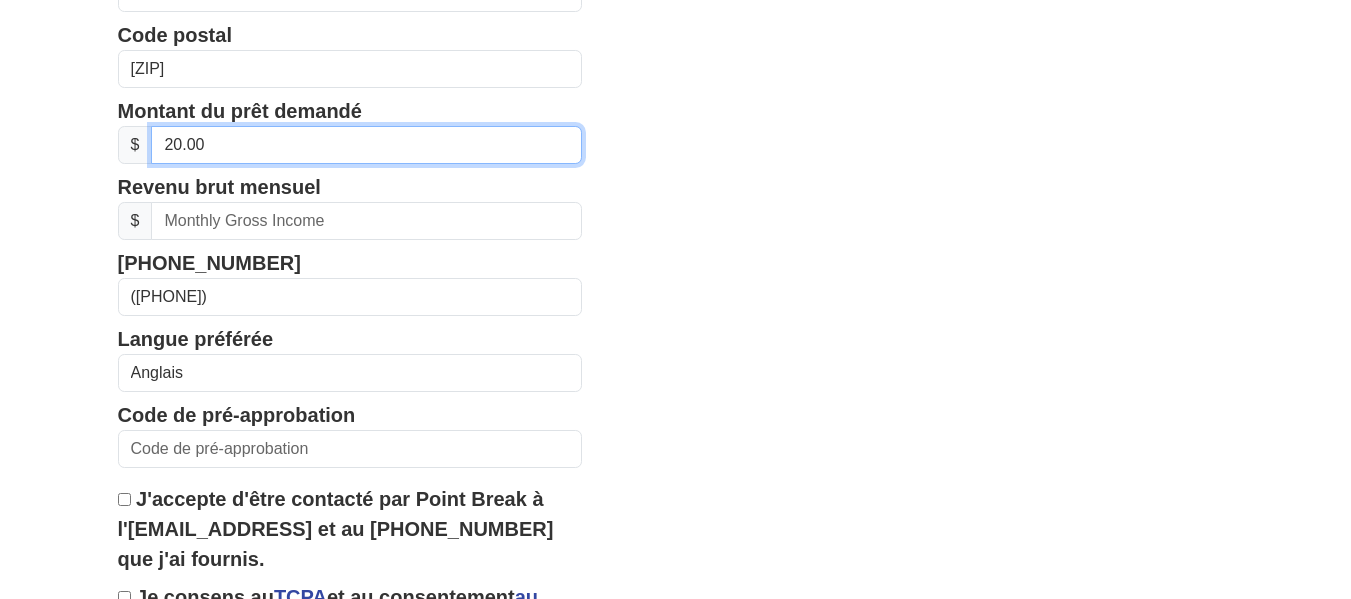 scroll, scrollTop: 755, scrollLeft: 0, axis: vertical 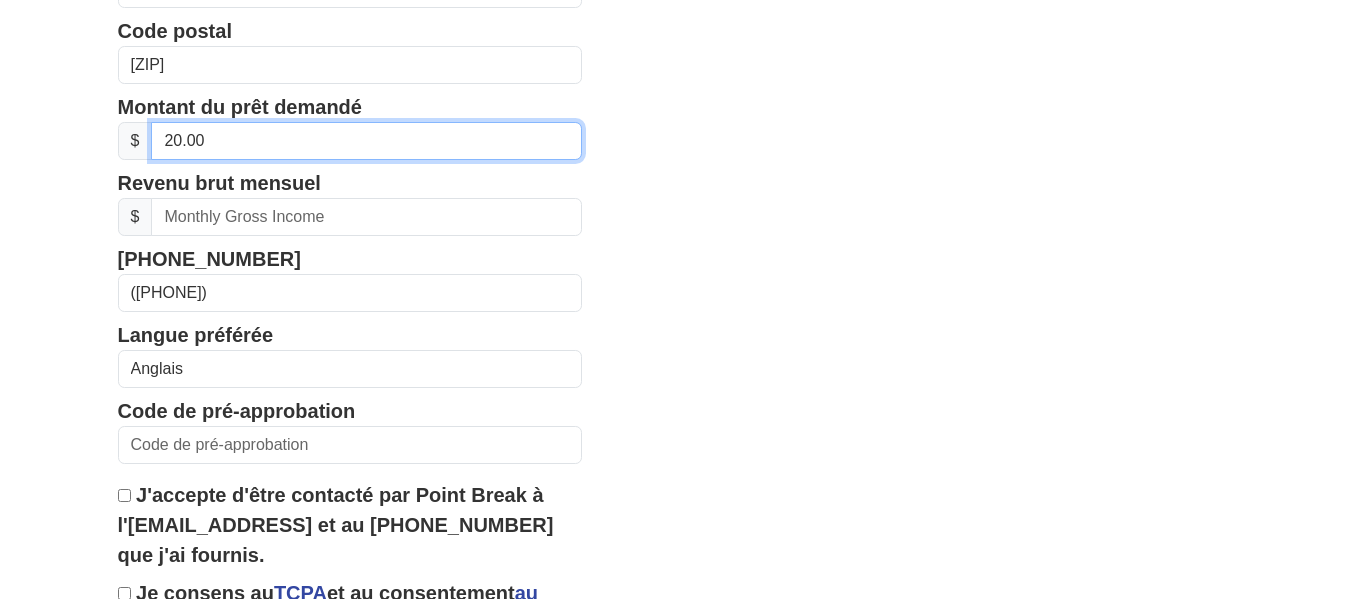 click on "20.00" at bounding box center (366, 141) 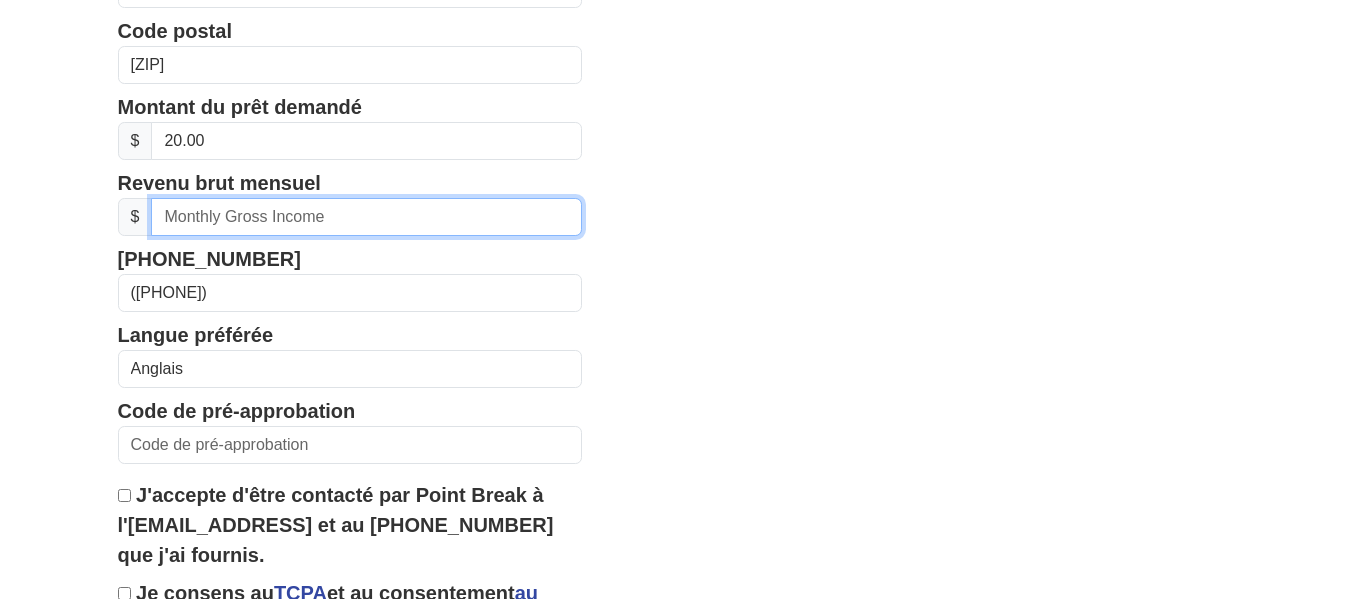 click at bounding box center [366, 217] 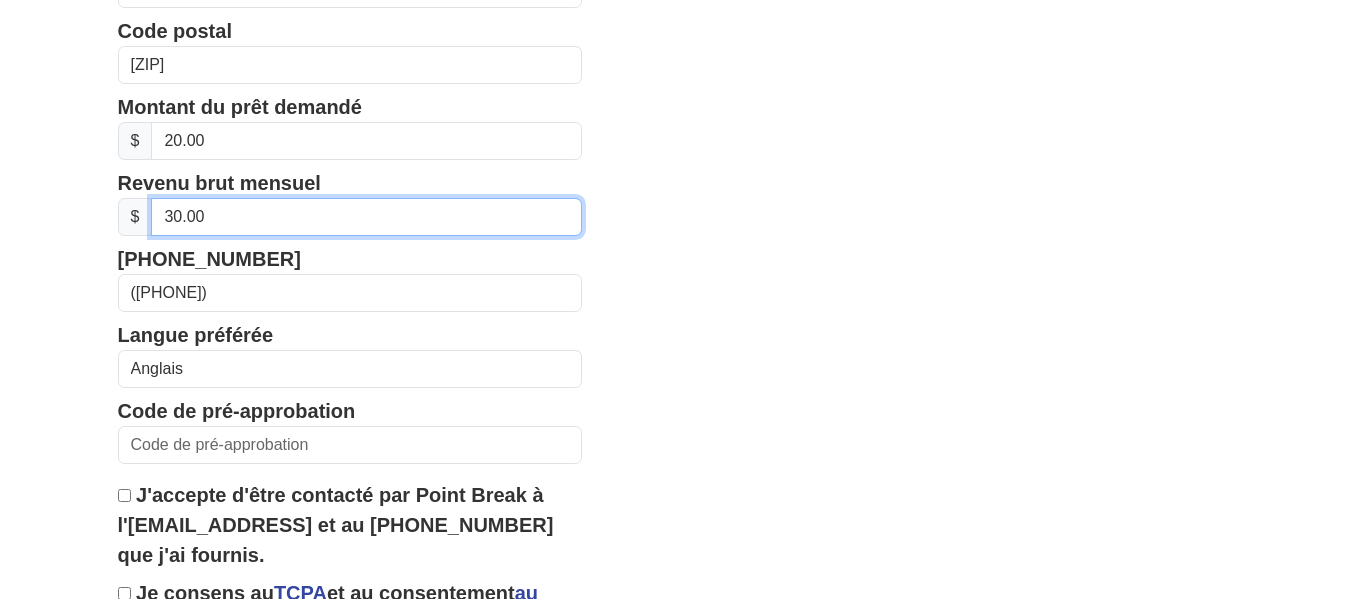 click on "30.00" at bounding box center (366, 217) 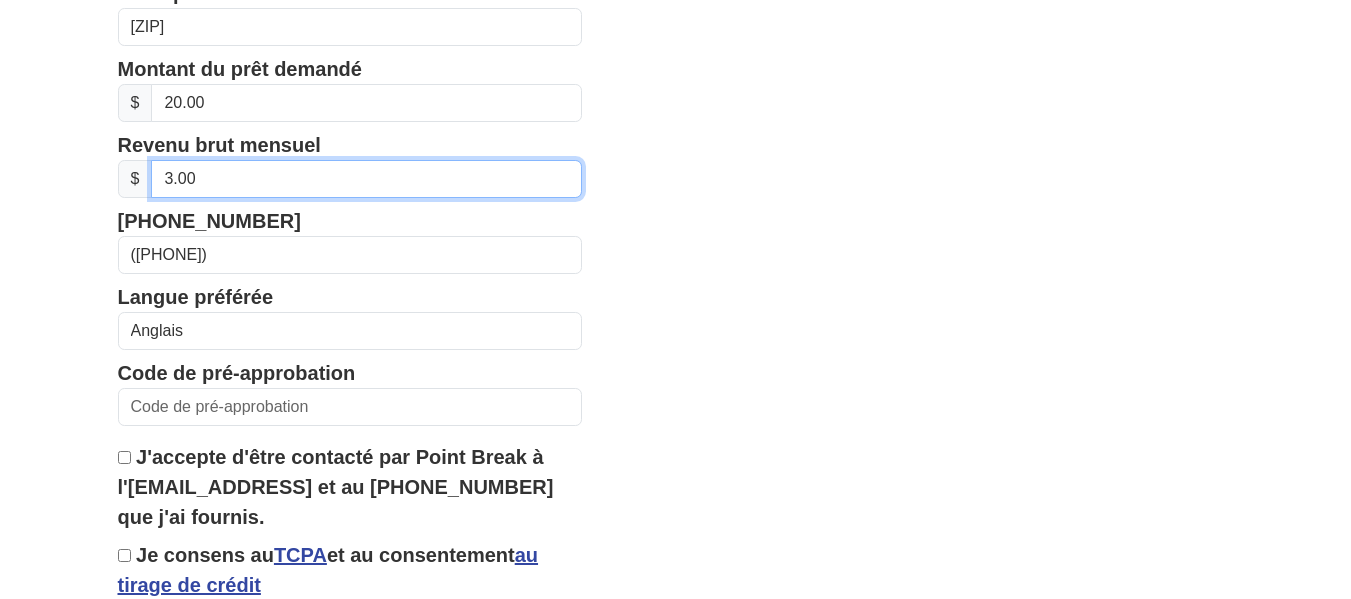 scroll, scrollTop: 790, scrollLeft: 0, axis: vertical 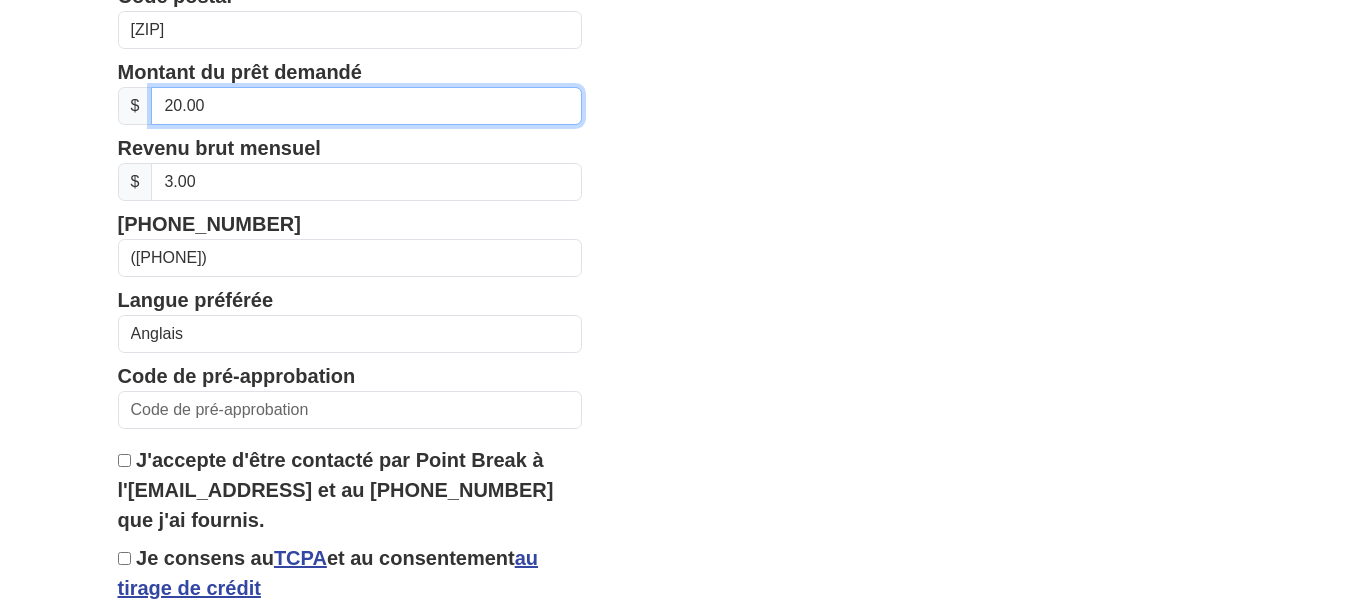 click on "20.00" at bounding box center [366, 106] 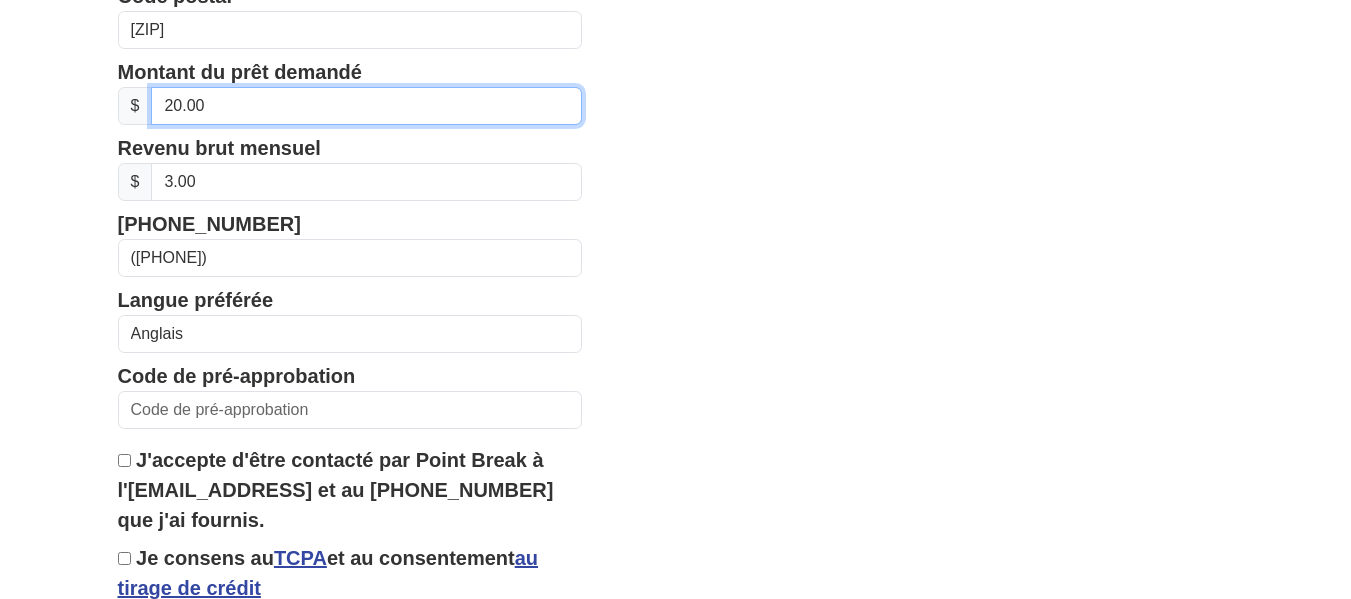 click on "Continuer" at bounding box center [165, 660] 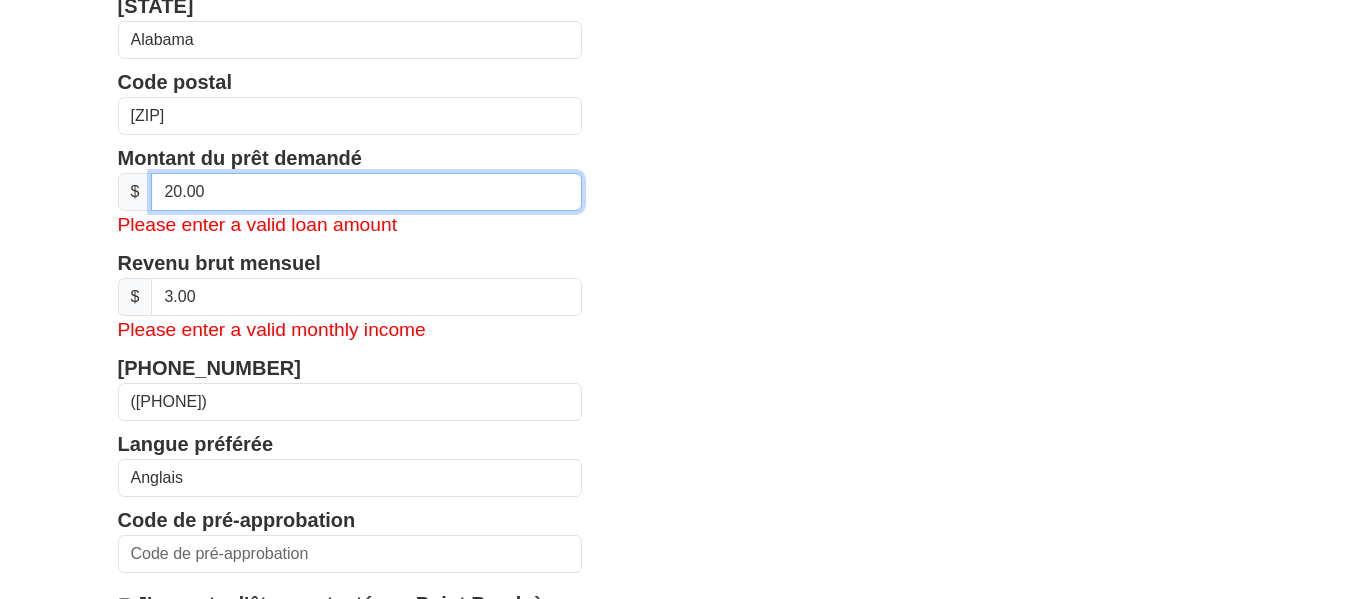scroll, scrollTop: 876, scrollLeft: 0, axis: vertical 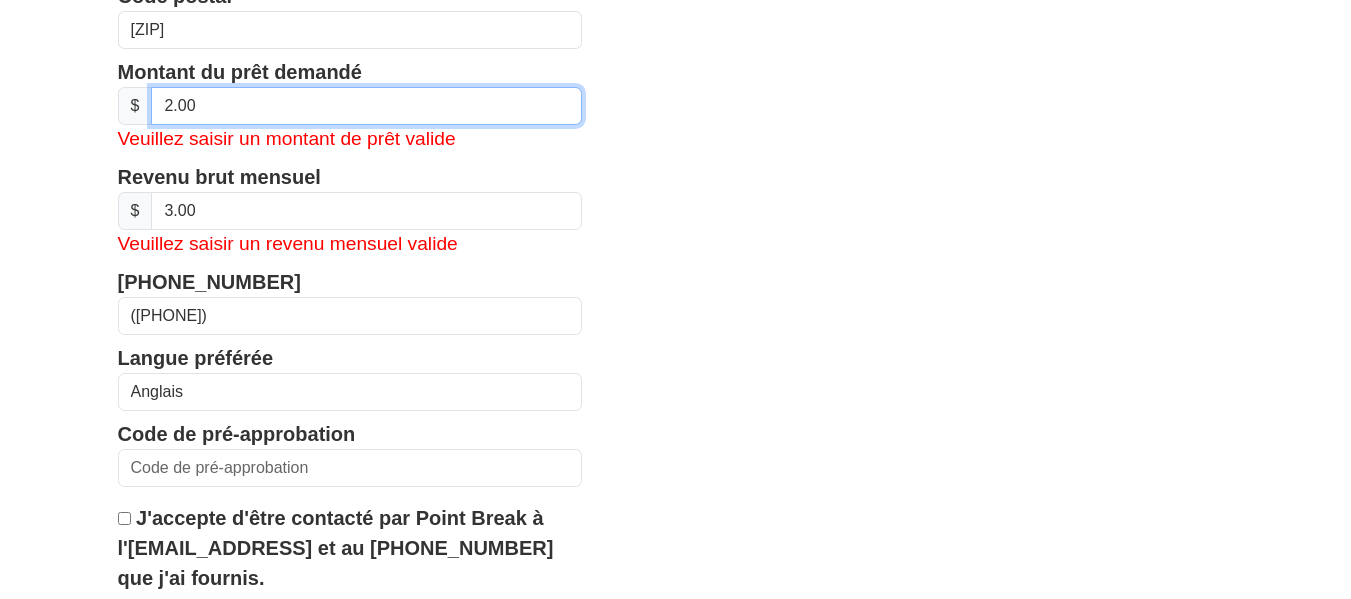 type on "0.00" 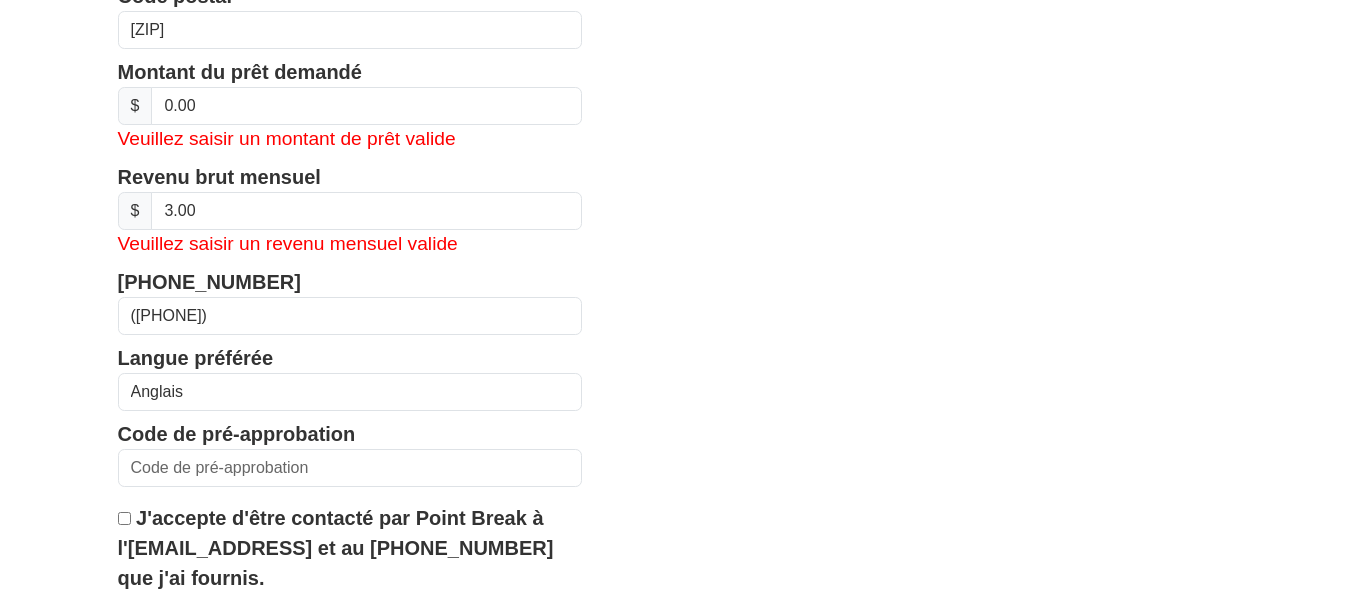click on "Prénom
[FIRST]
Nom de famille
[LAST]
Adresse email
Veuillez saisir votre adresse e-mail
Saisissez à nouveau l'adresse e-mail
Veuillez confirmer l'e-mail
Date de naissance
Veuillez saisir une date de naissance valide
Adresse de la rue
[NUMBER] [STREET_ADDRESS]
Ville
[CITY]
État
Alabama
Alaska
Arizona
Arkansas
Californie
Colorado
Connecticut
Delaware
district fédéral de Columbia
Floride
Géorgie
Hawaii" at bounding box center [676, 41] 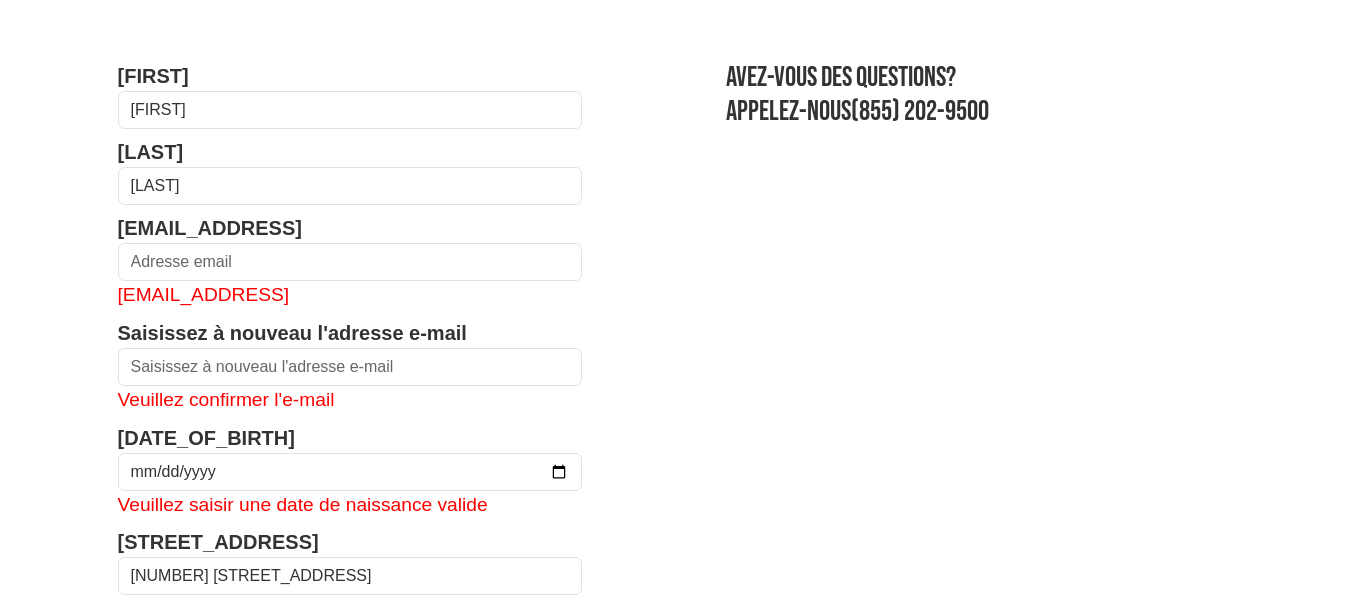 scroll, scrollTop: 88, scrollLeft: 0, axis: vertical 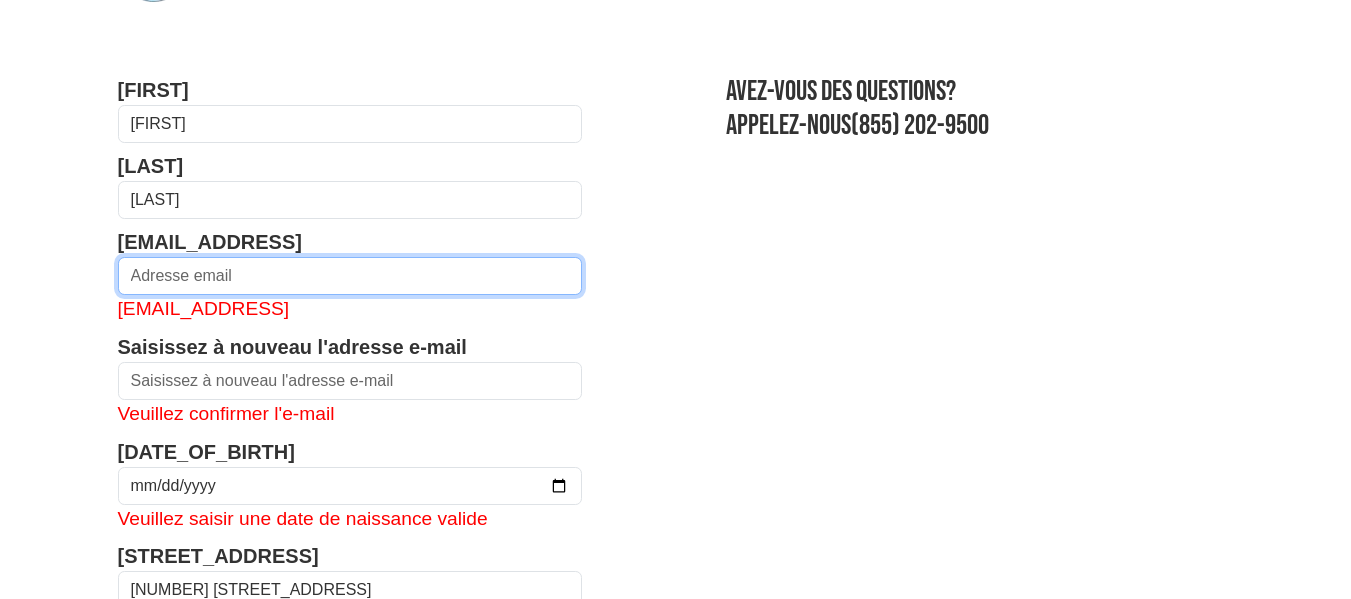 click at bounding box center [350, 276] 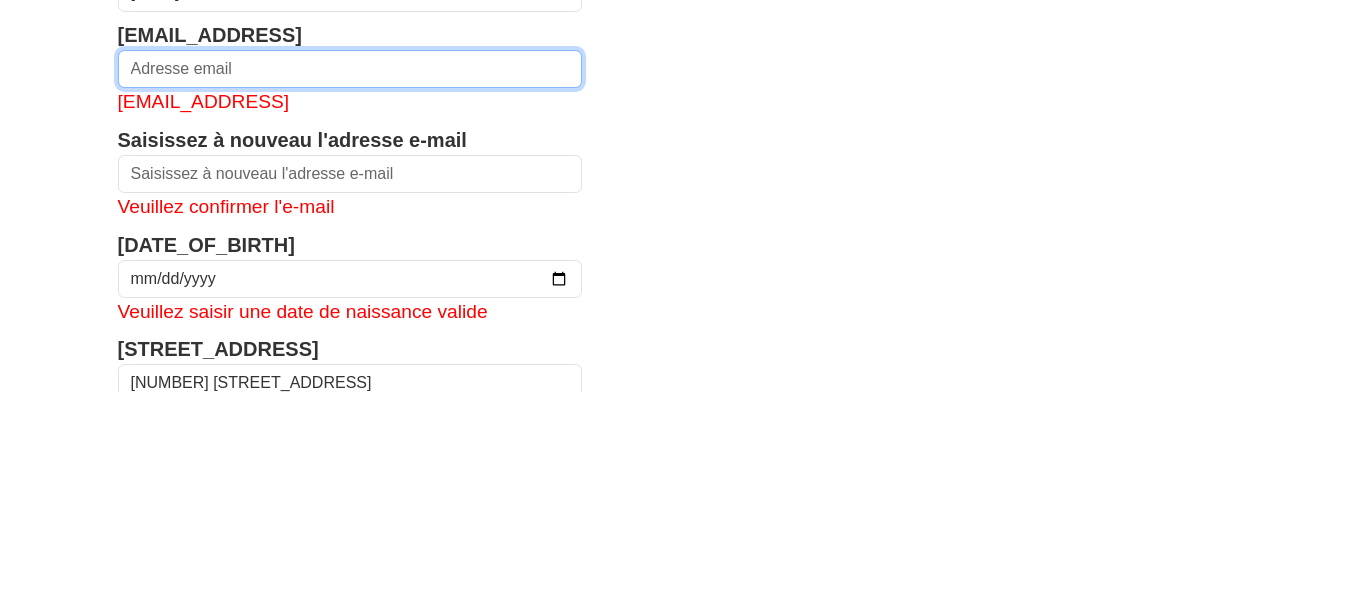 click at bounding box center [350, 276] 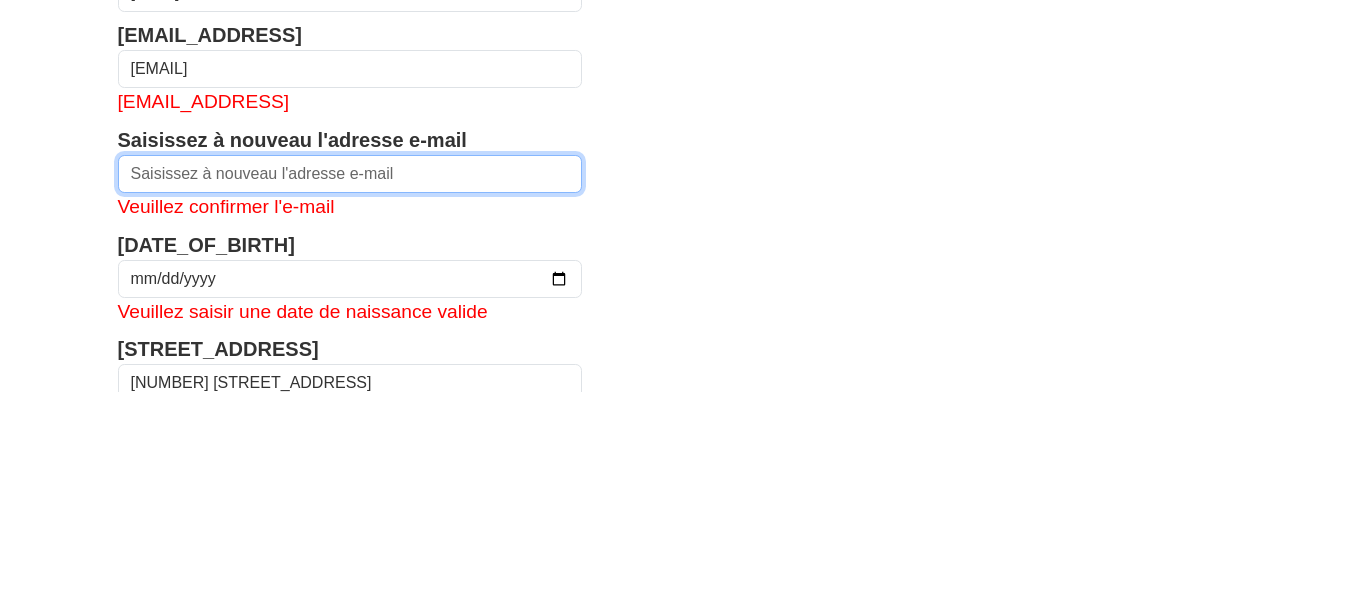 type on "[EMAIL]" 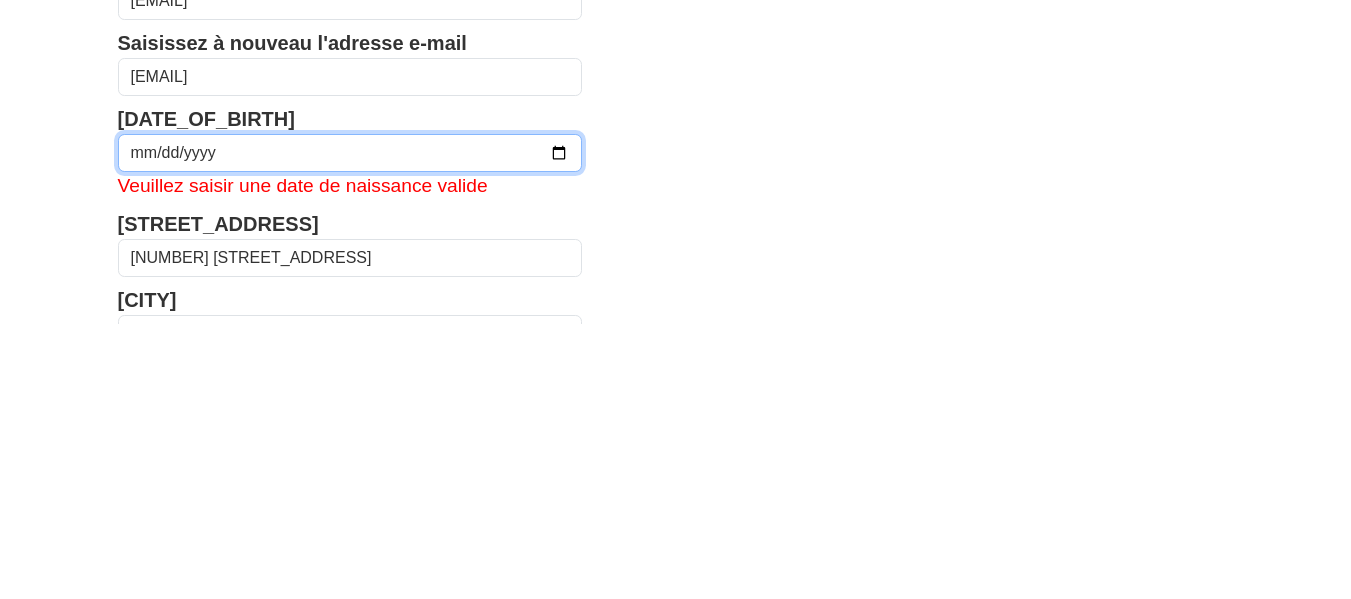 click at bounding box center [350, 428] 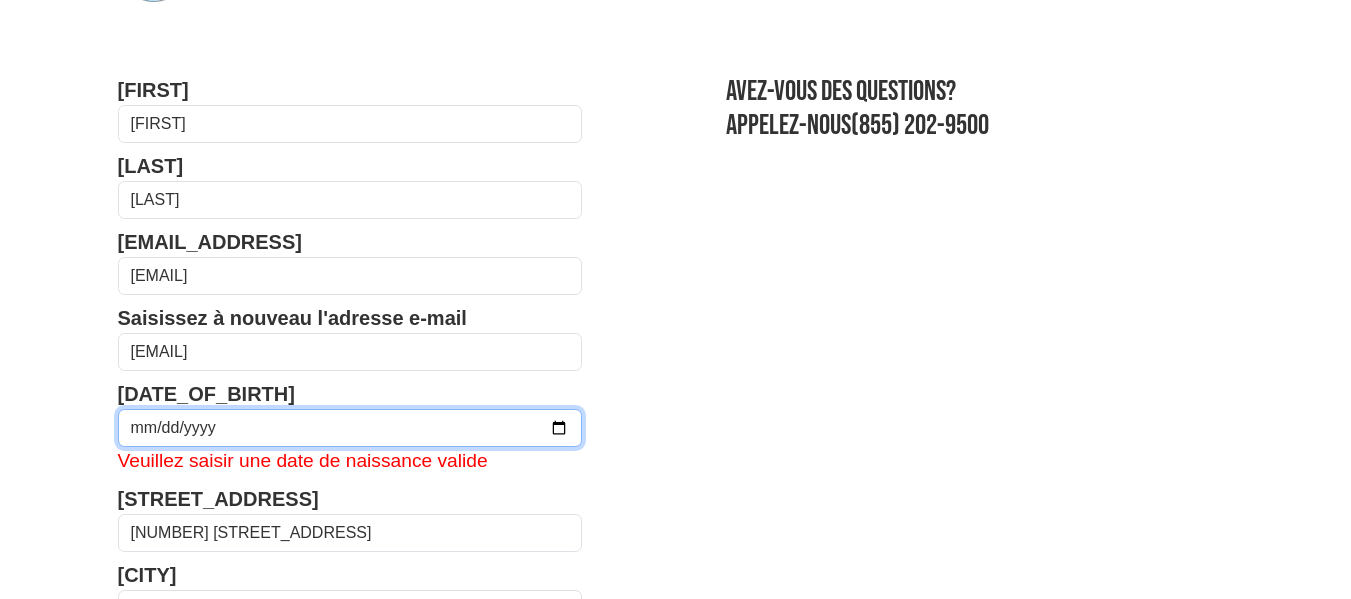 click at bounding box center [350, 428] 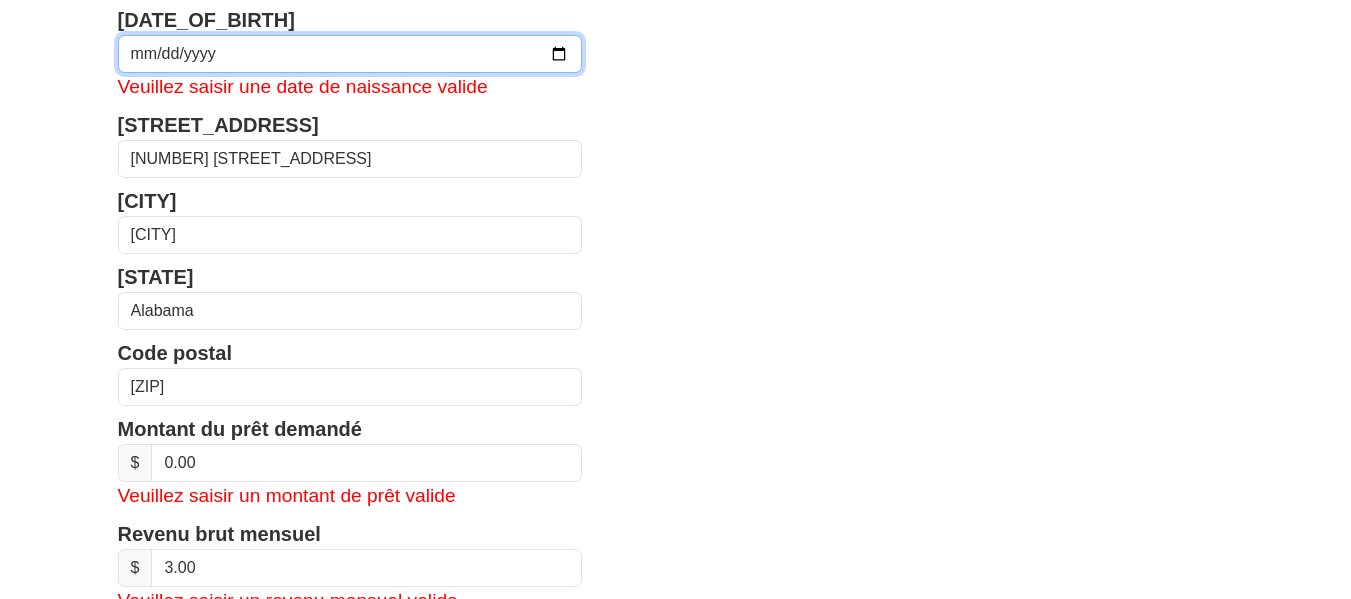 scroll, scrollTop: 464, scrollLeft: 0, axis: vertical 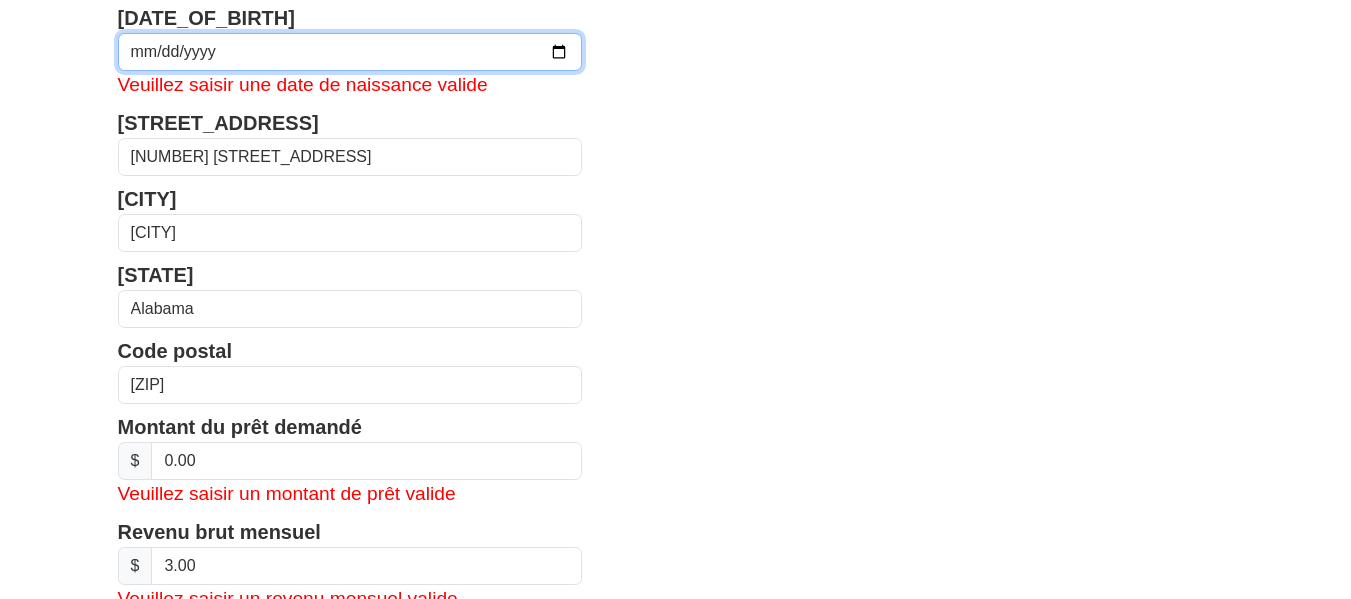 click at bounding box center [350, 52] 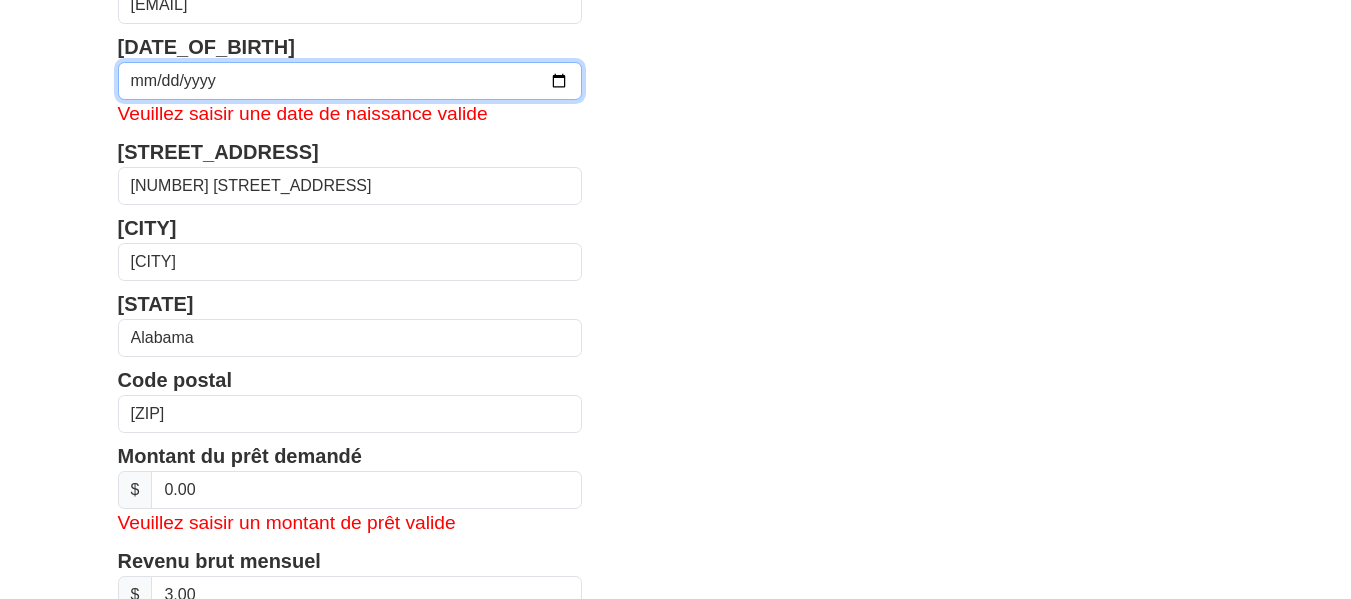 scroll, scrollTop: 430, scrollLeft: 0, axis: vertical 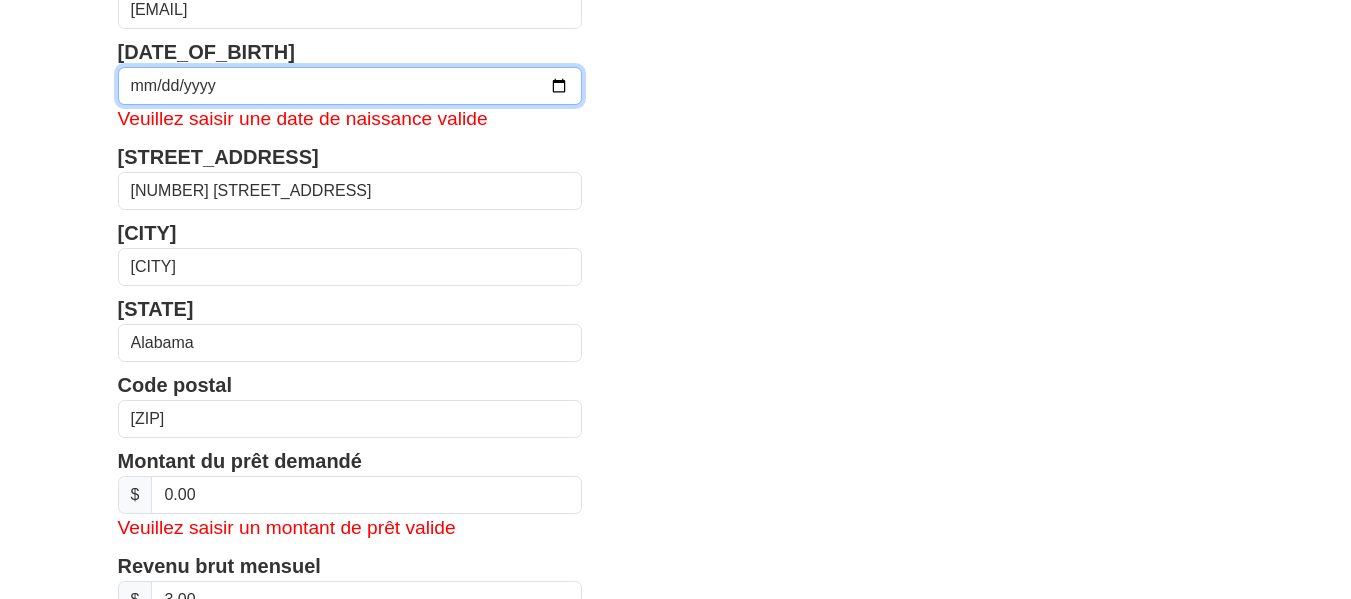 click at bounding box center (350, 86) 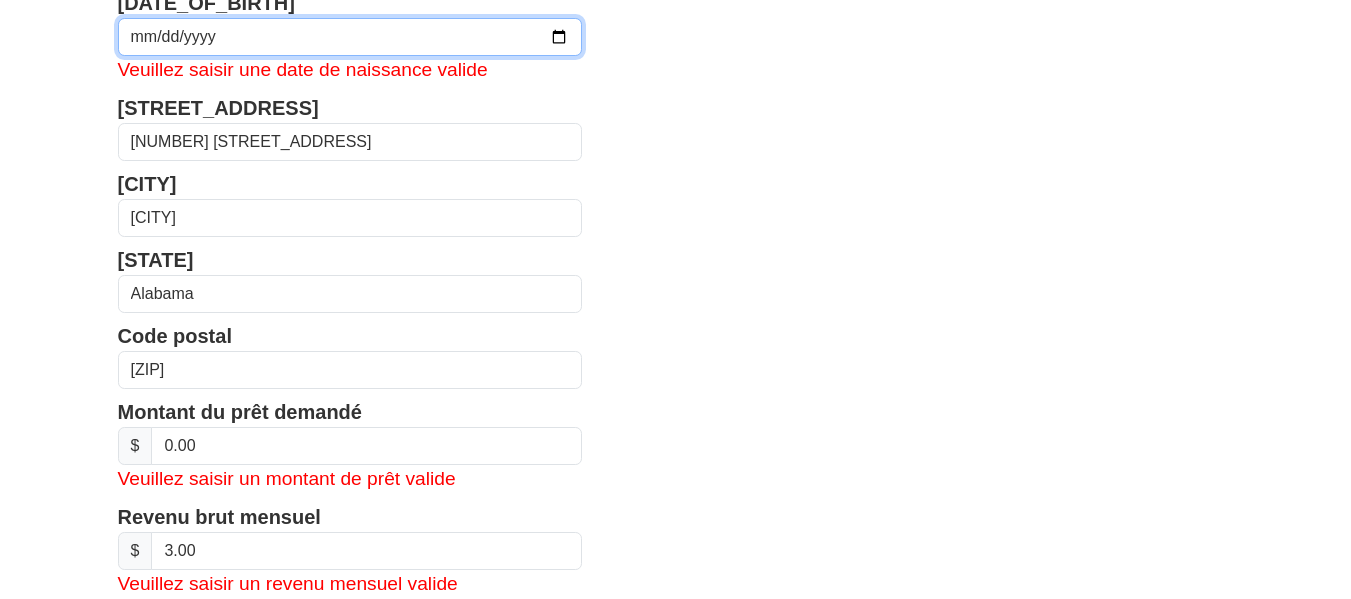 scroll, scrollTop: 505, scrollLeft: 0, axis: vertical 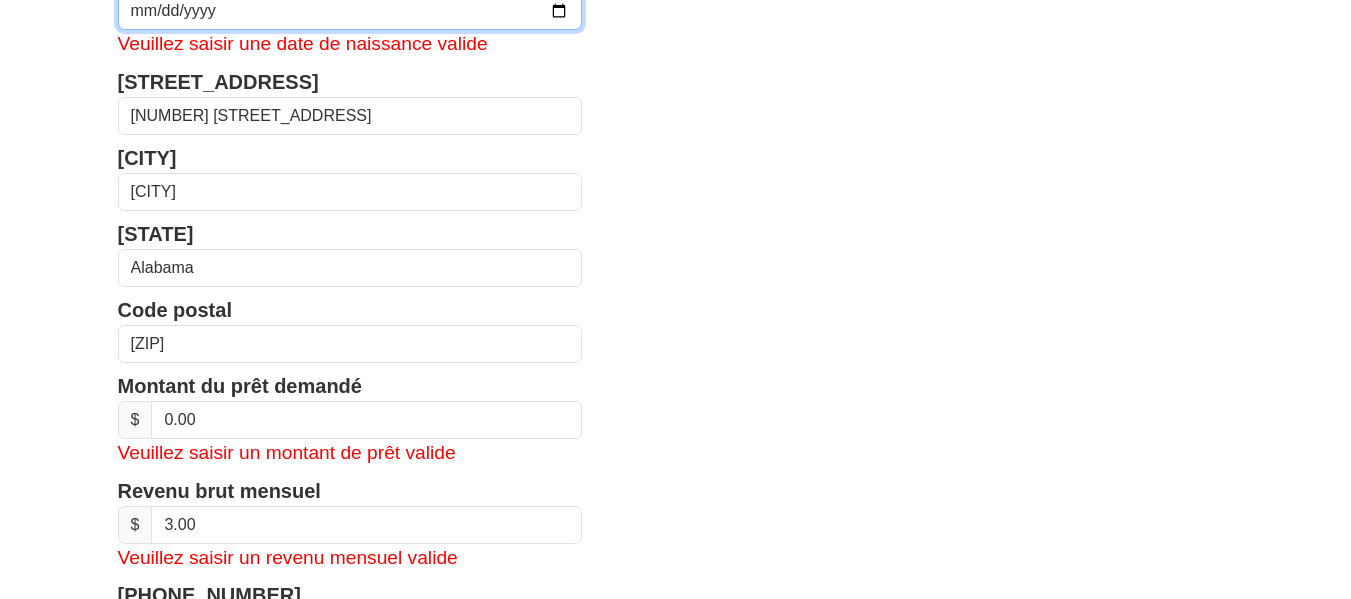 type on "[DATE]" 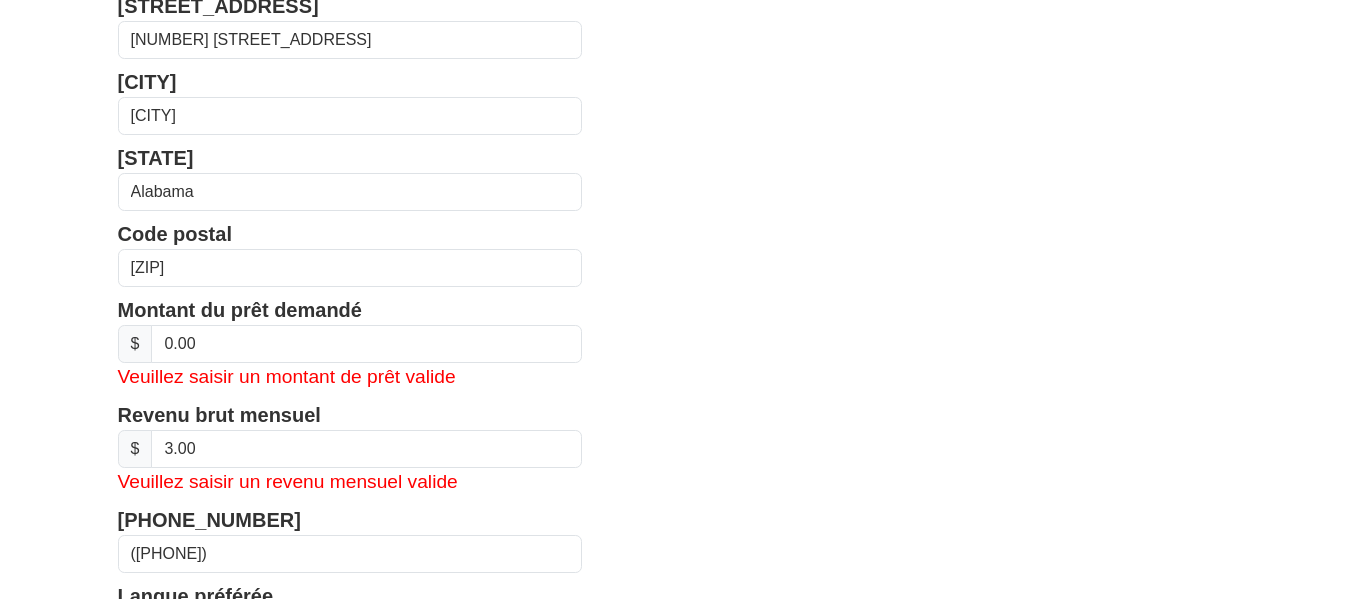 scroll, scrollTop: 558, scrollLeft: 0, axis: vertical 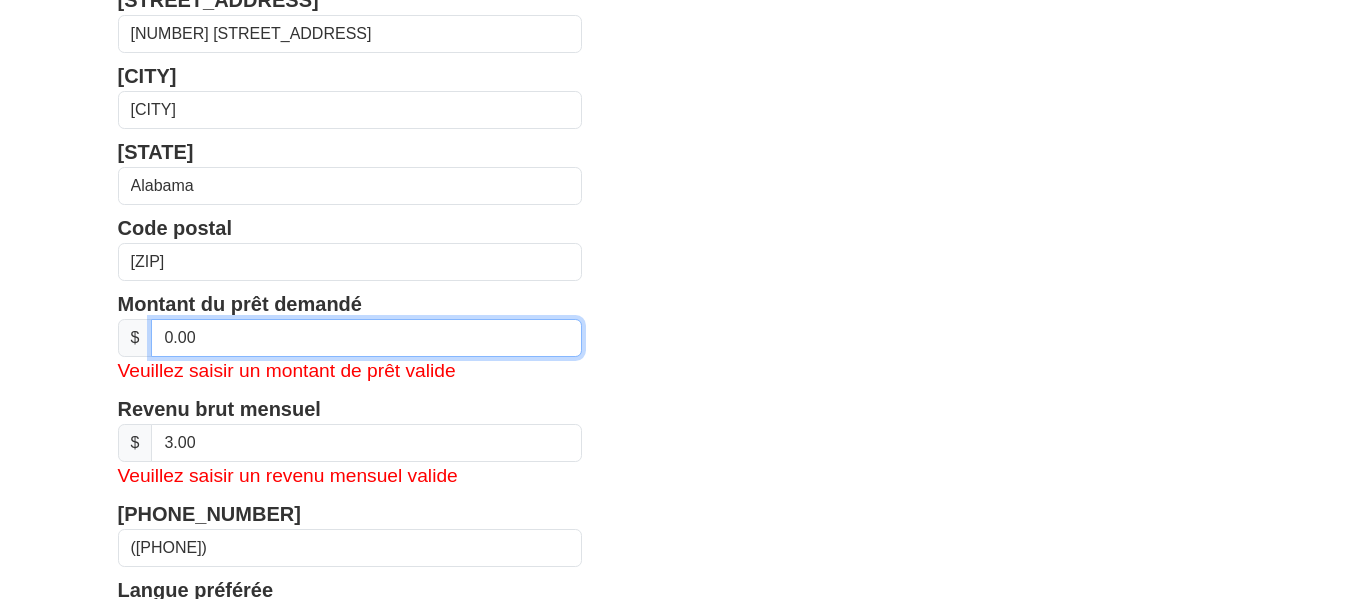 click on "0.00" at bounding box center (366, 338) 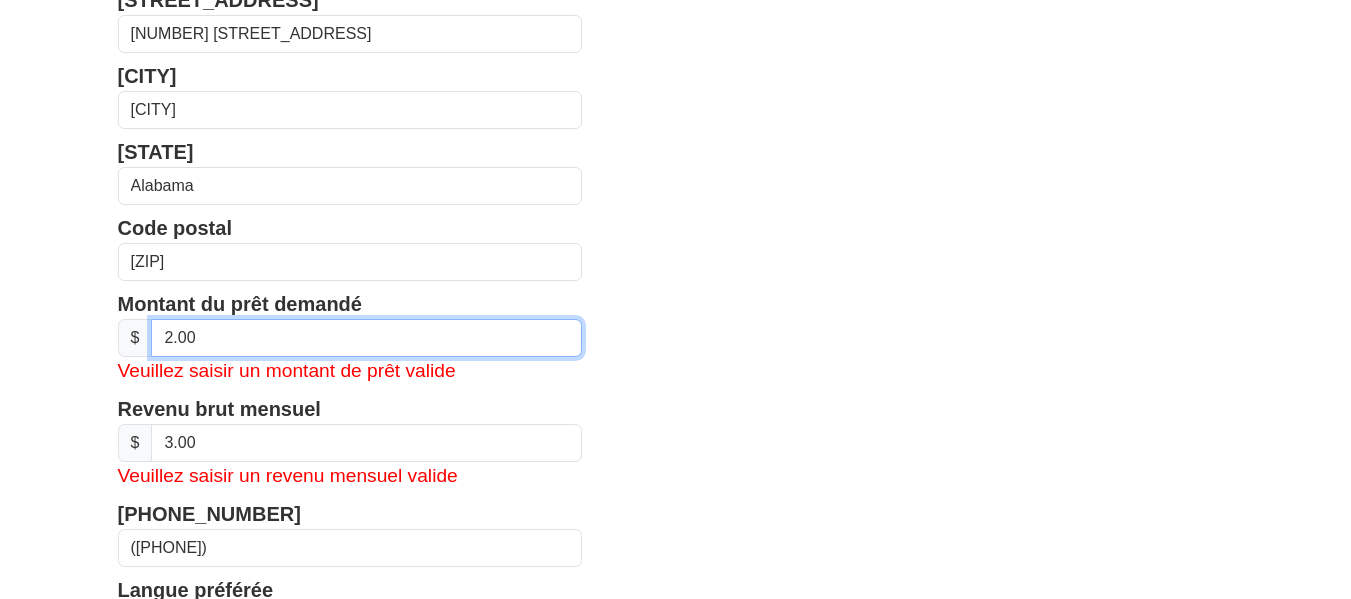 type on "20.00" 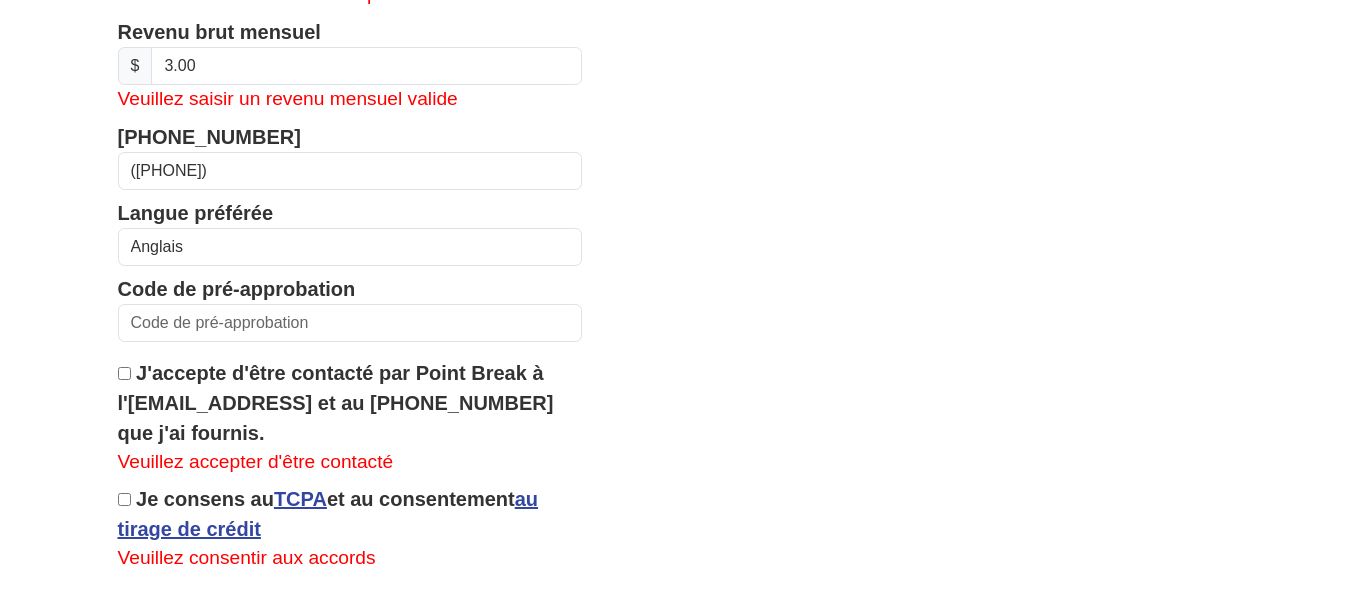 scroll, scrollTop: 938, scrollLeft: 0, axis: vertical 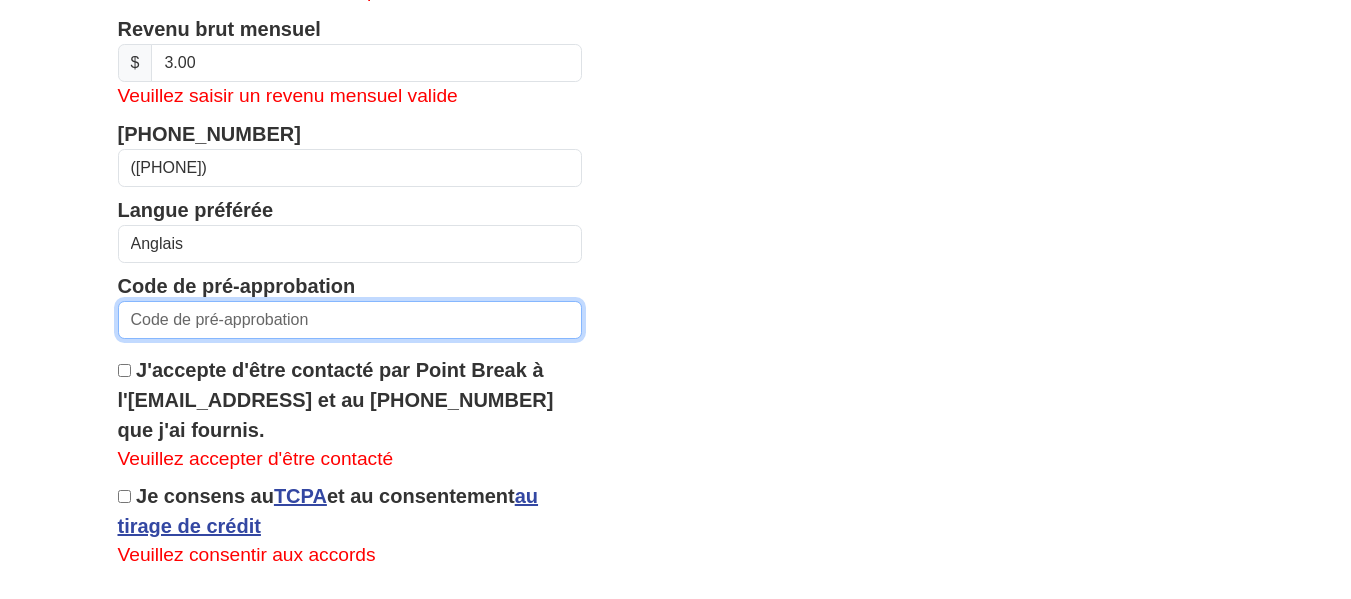 click at bounding box center [350, 320] 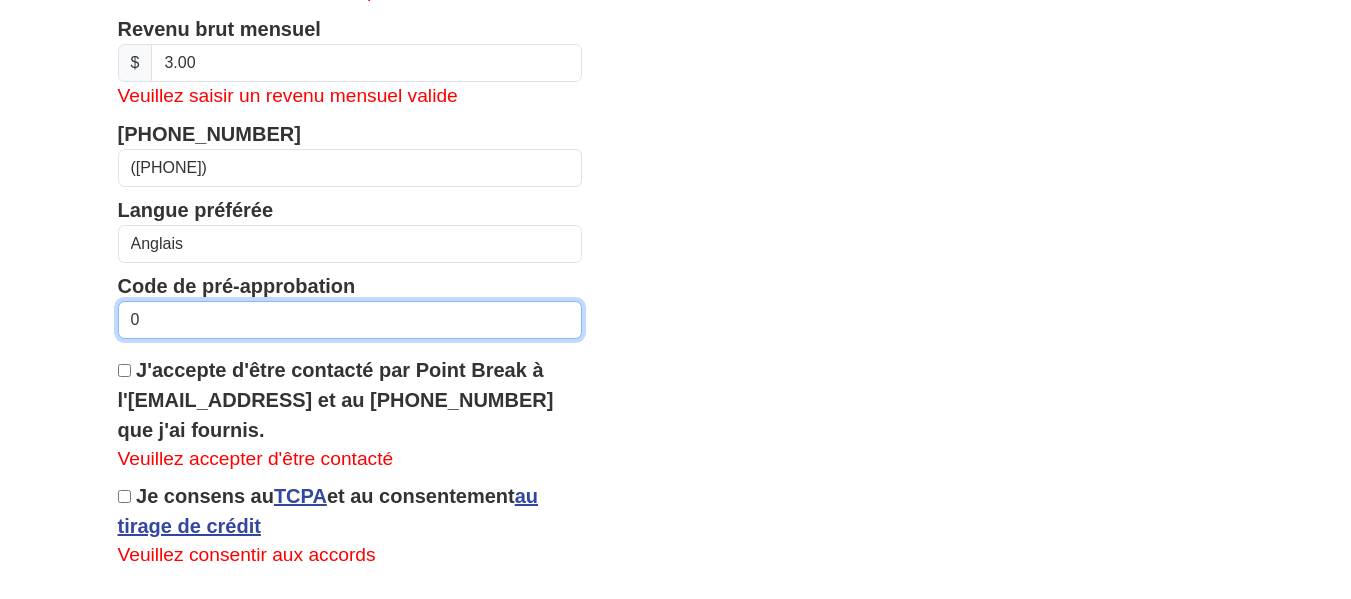 click on "0" at bounding box center [350, 320] 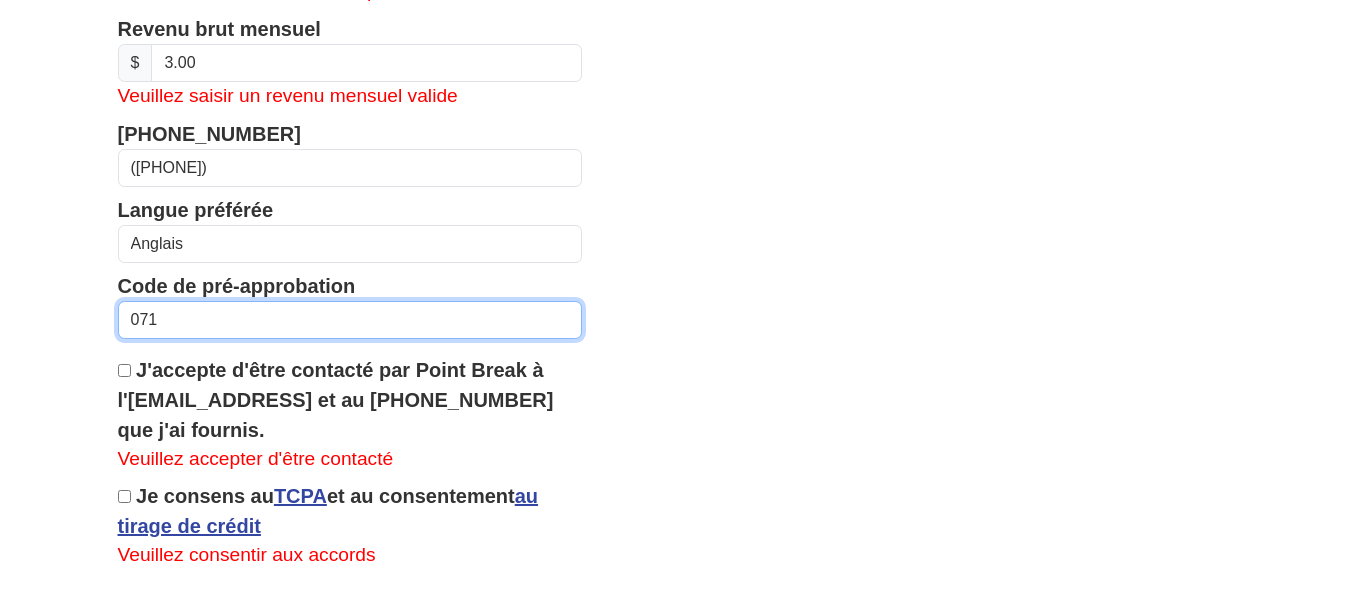 type on "0716K269887" 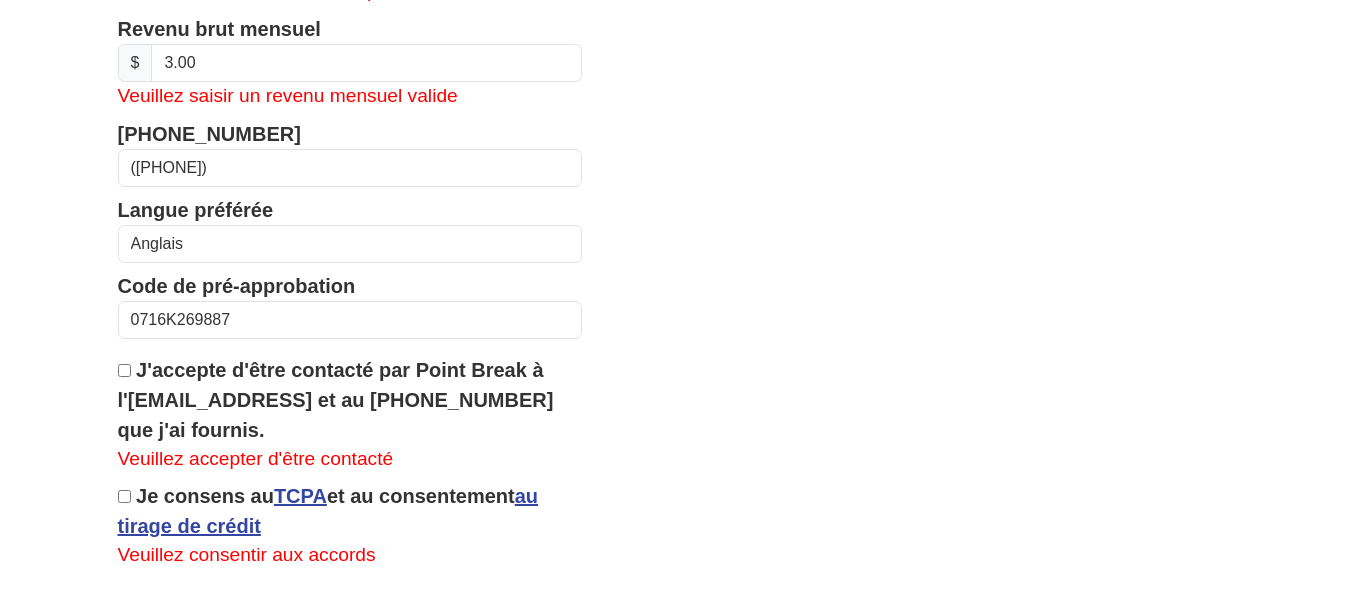 click on "J'accepte d'être contacté par Point Break à l'[EMAIL_ADDRESS] et au [PHONE_NUMBER] que j'ai fournis." at bounding box center [124, 370] 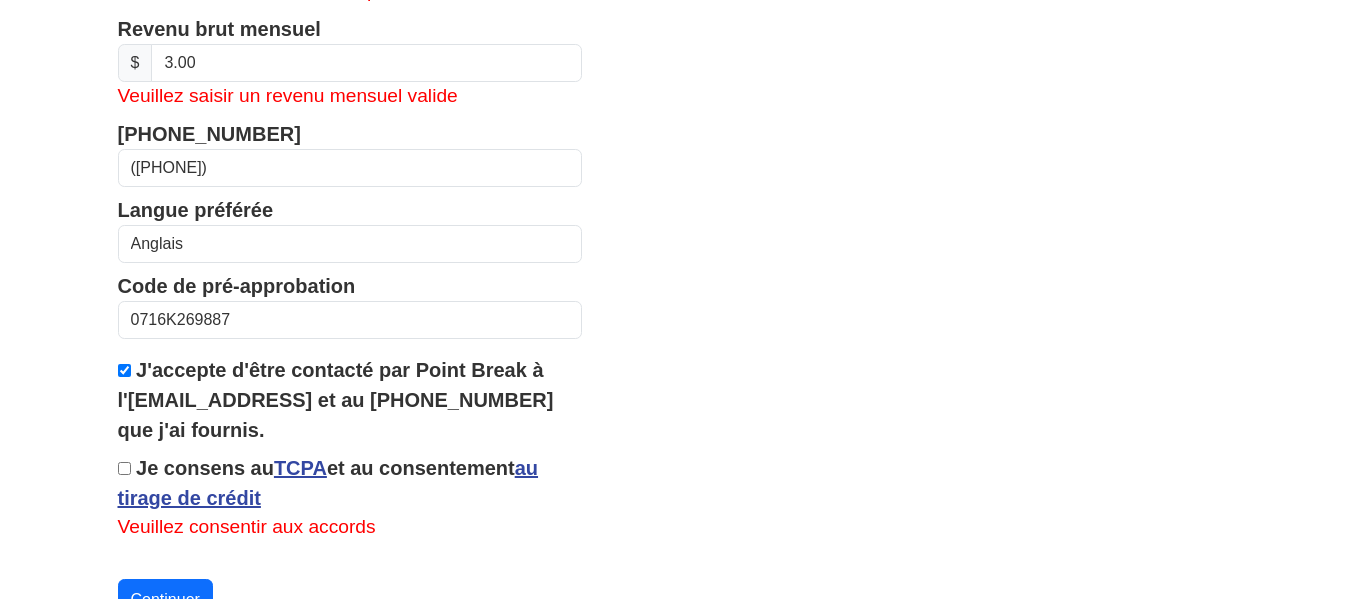 click on "Je consens au
TCPA  et
au consentement  au tirage de crédit" at bounding box center (124, 468) 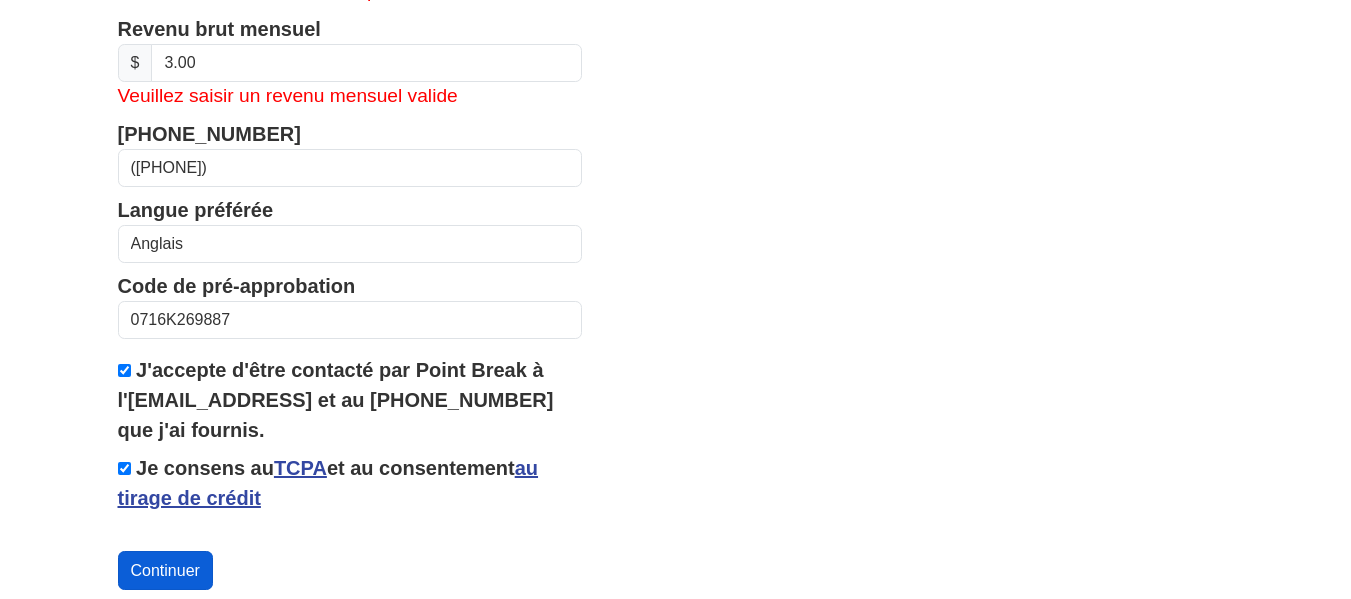 click on "Continuer" at bounding box center (165, 570) 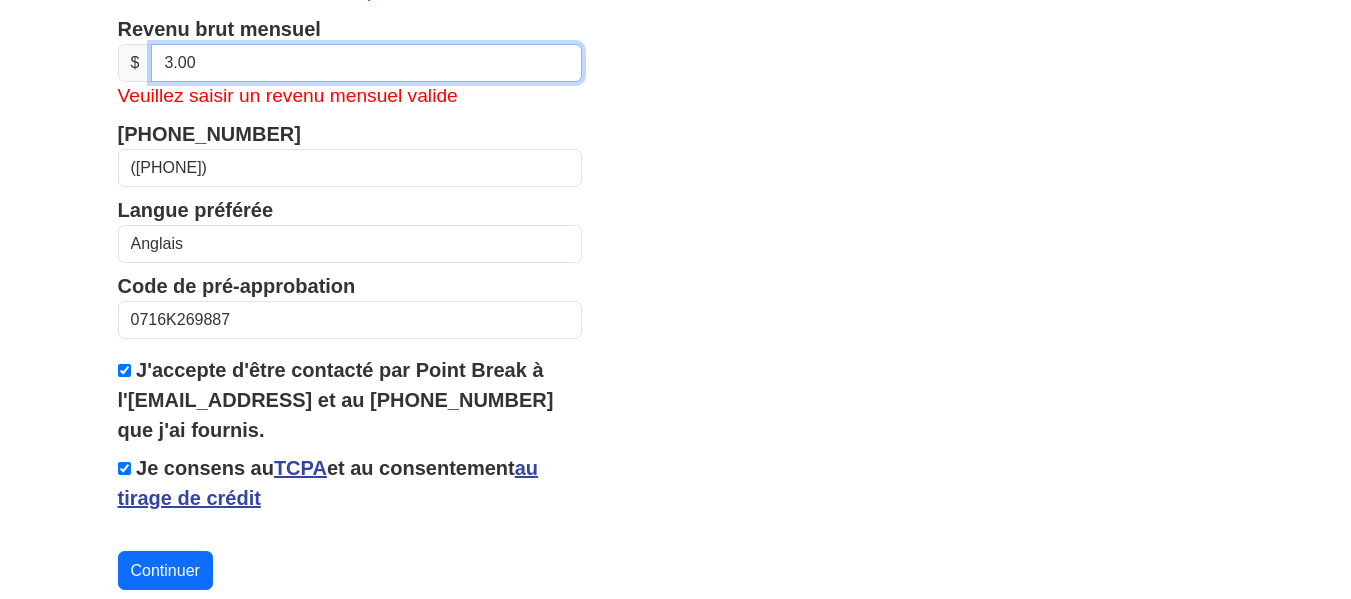 click on "3.00" at bounding box center [366, 63] 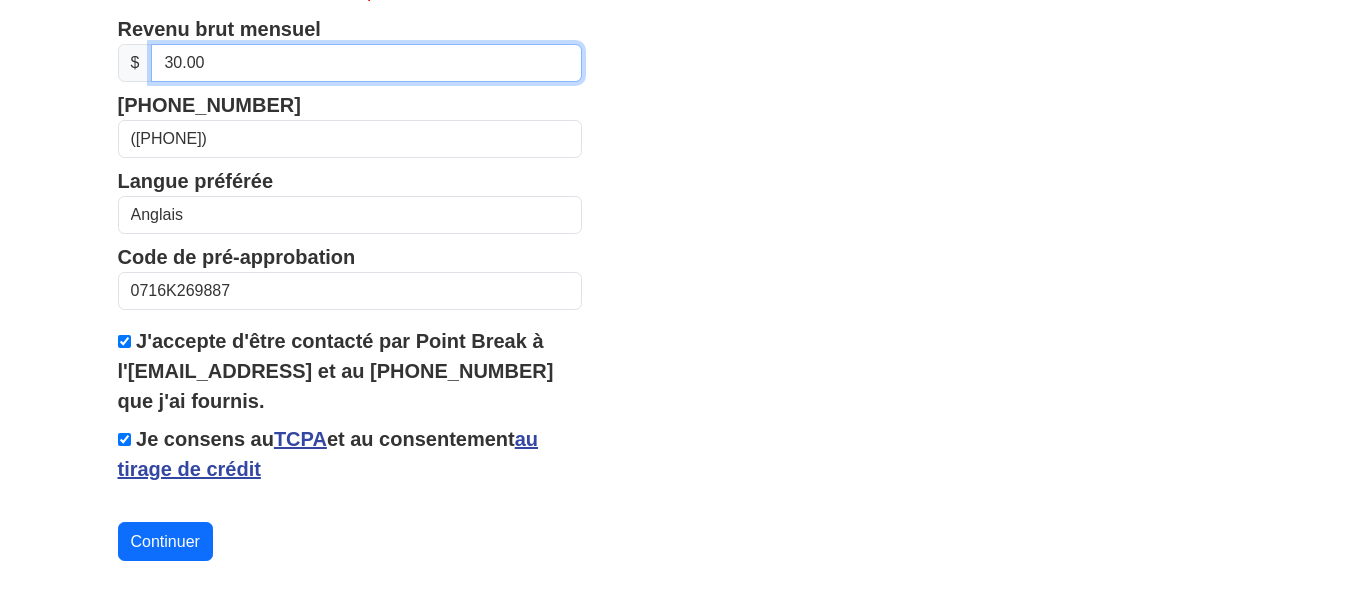 type on "300.00" 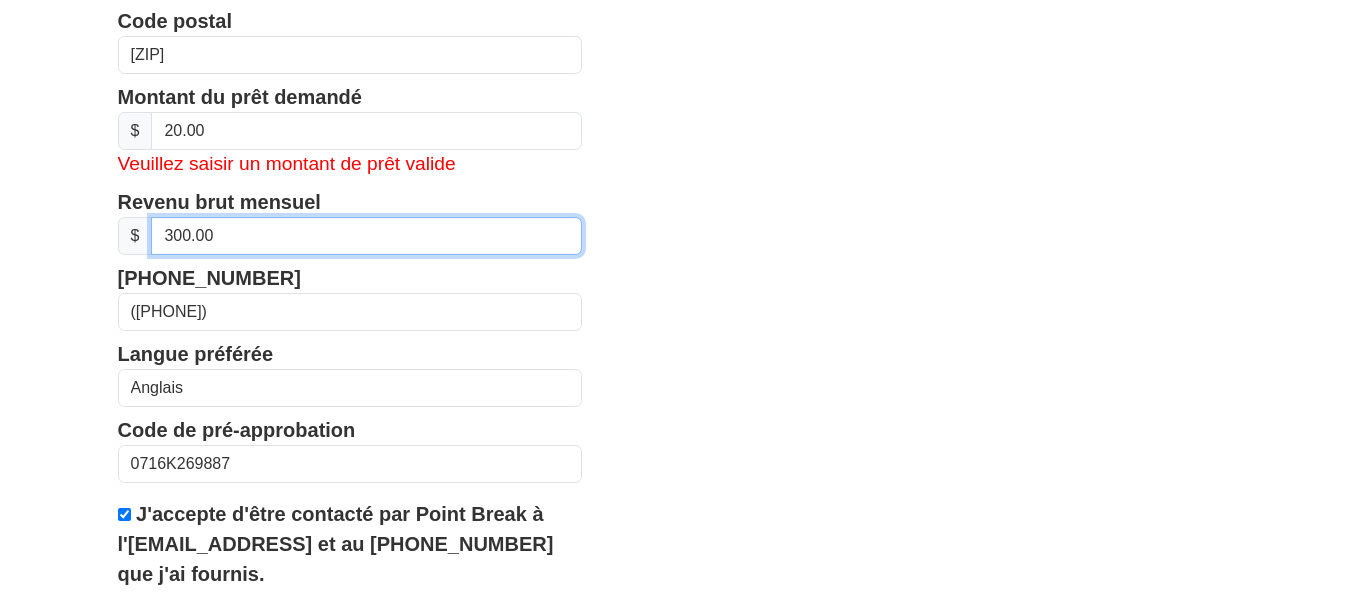 scroll, scrollTop: 764, scrollLeft: 0, axis: vertical 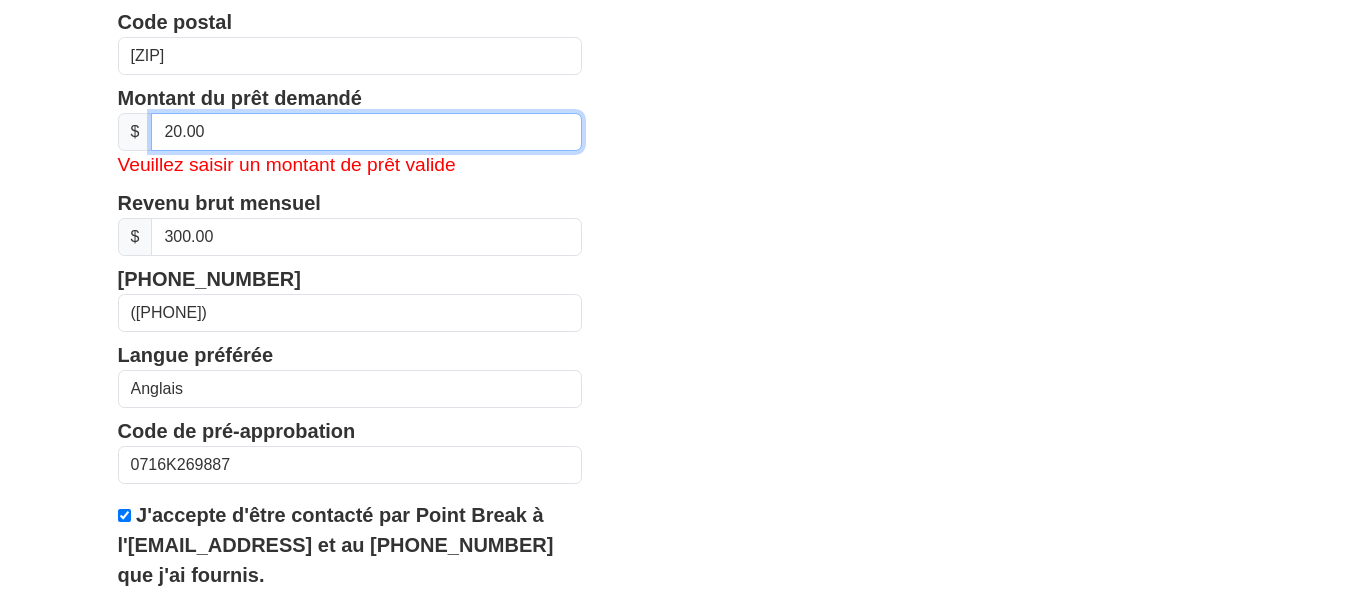 click on "20.00" at bounding box center [366, 132] 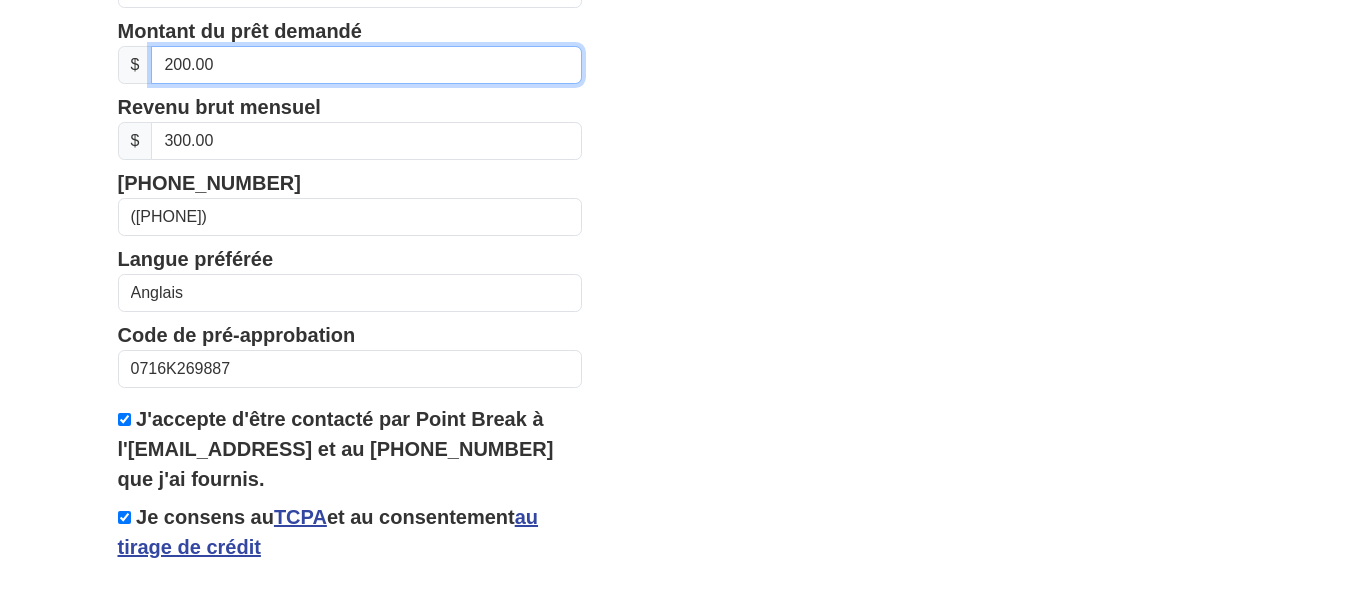 scroll, scrollTop: 933, scrollLeft: 0, axis: vertical 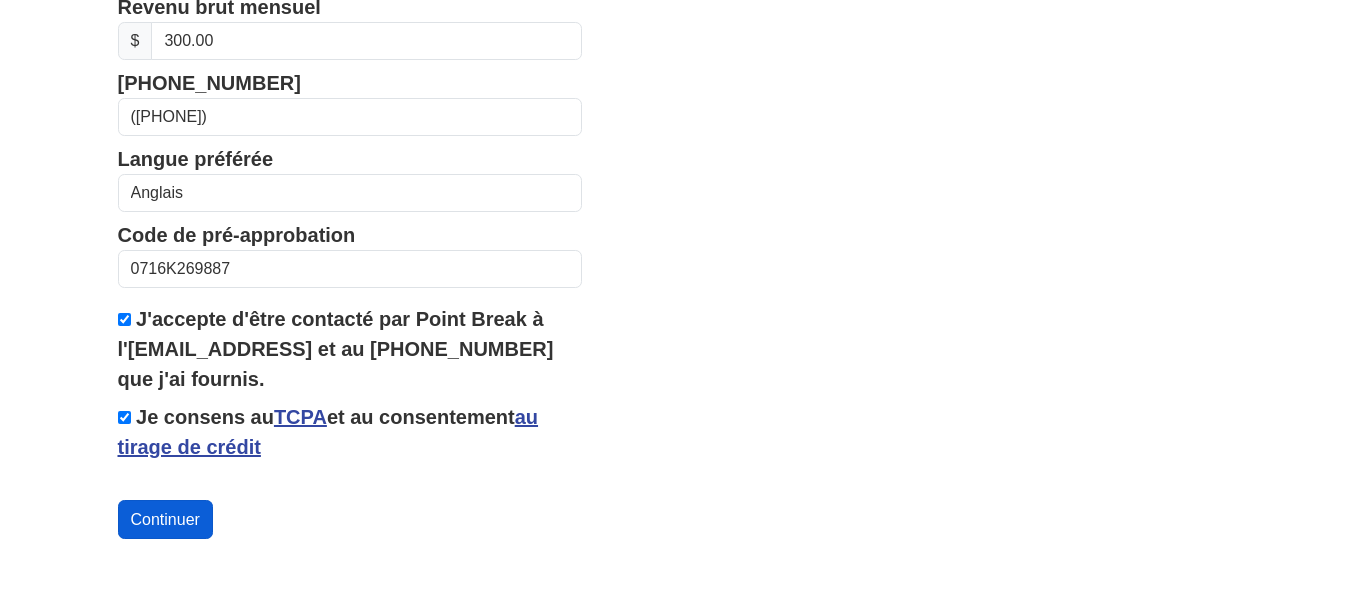 click on "Continuer" at bounding box center (165, 519) 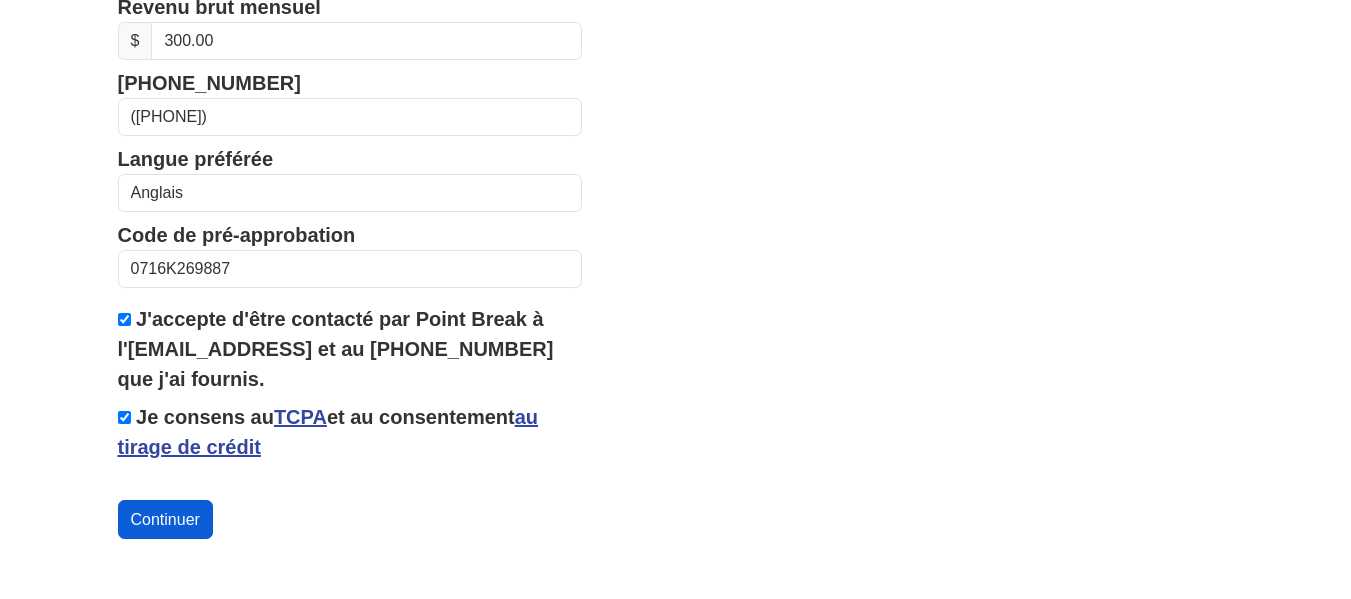 click on "Continuer" at bounding box center [165, 519] 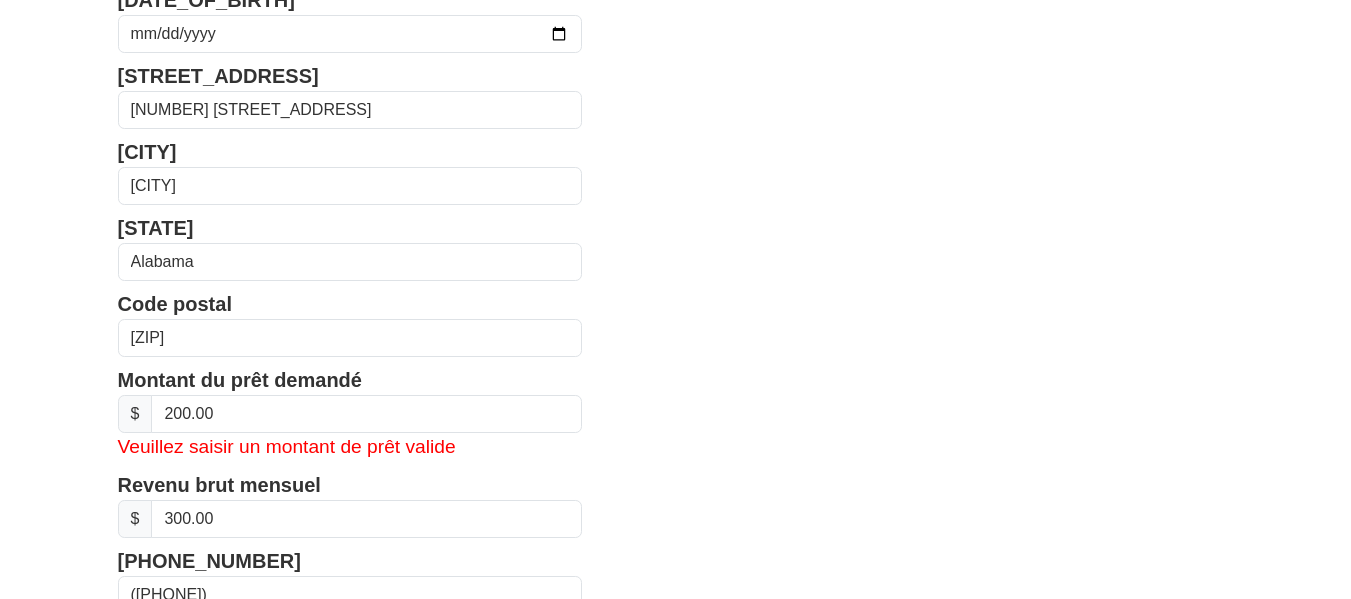 scroll, scrollTop: 599, scrollLeft: 0, axis: vertical 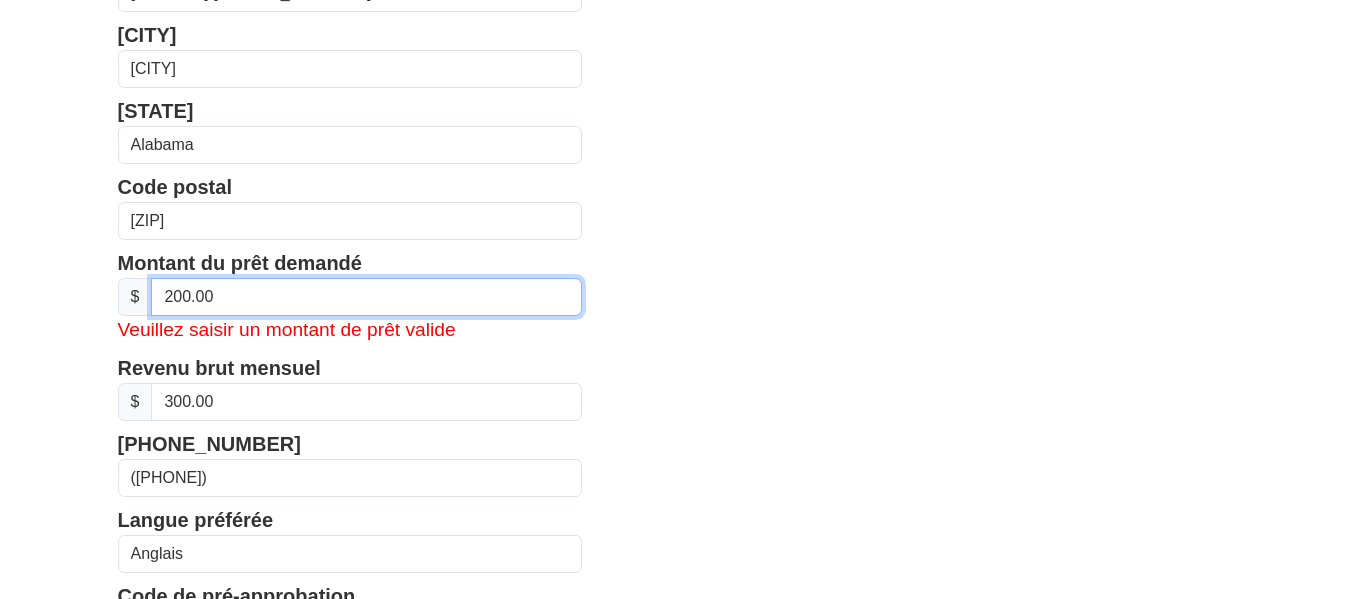 click on "200.00" at bounding box center [366, 297] 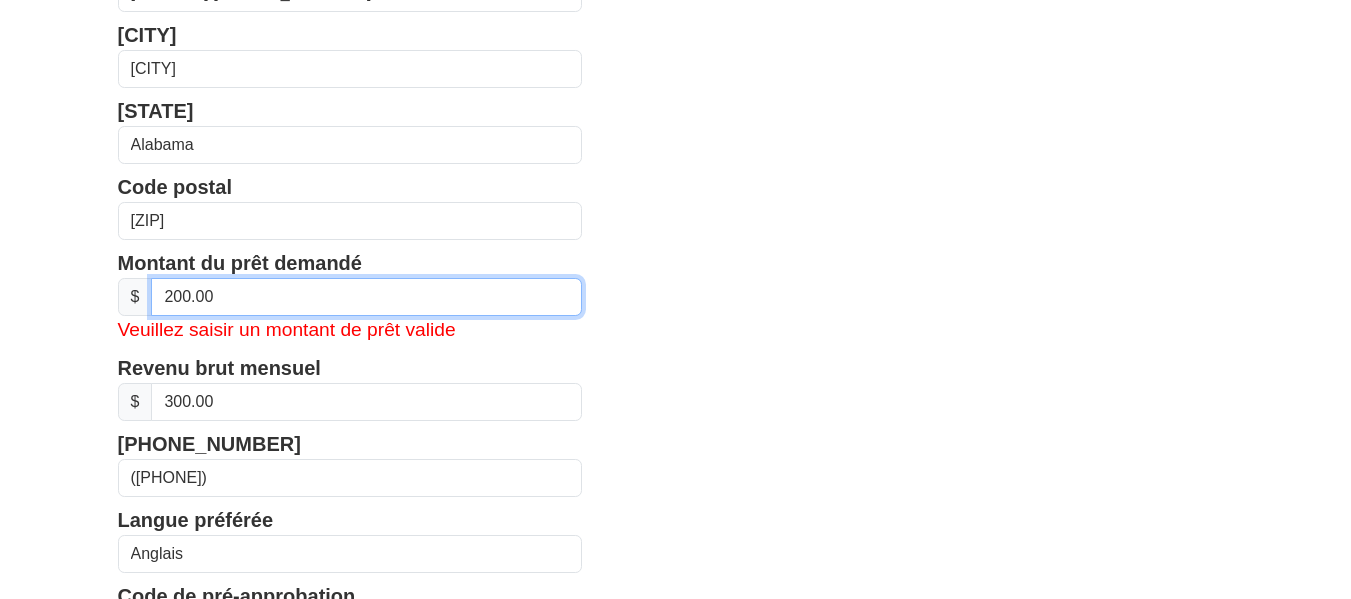 click on "Continuer" at bounding box center (165, 880) 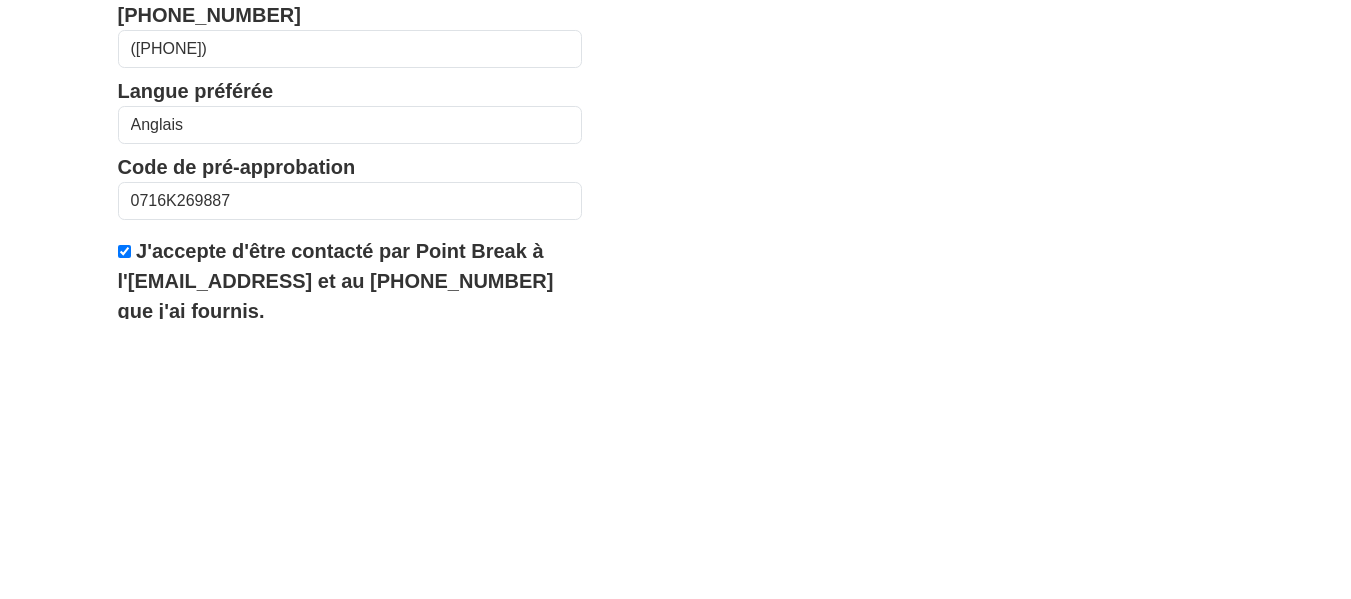 scroll, scrollTop: 754, scrollLeft: 0, axis: vertical 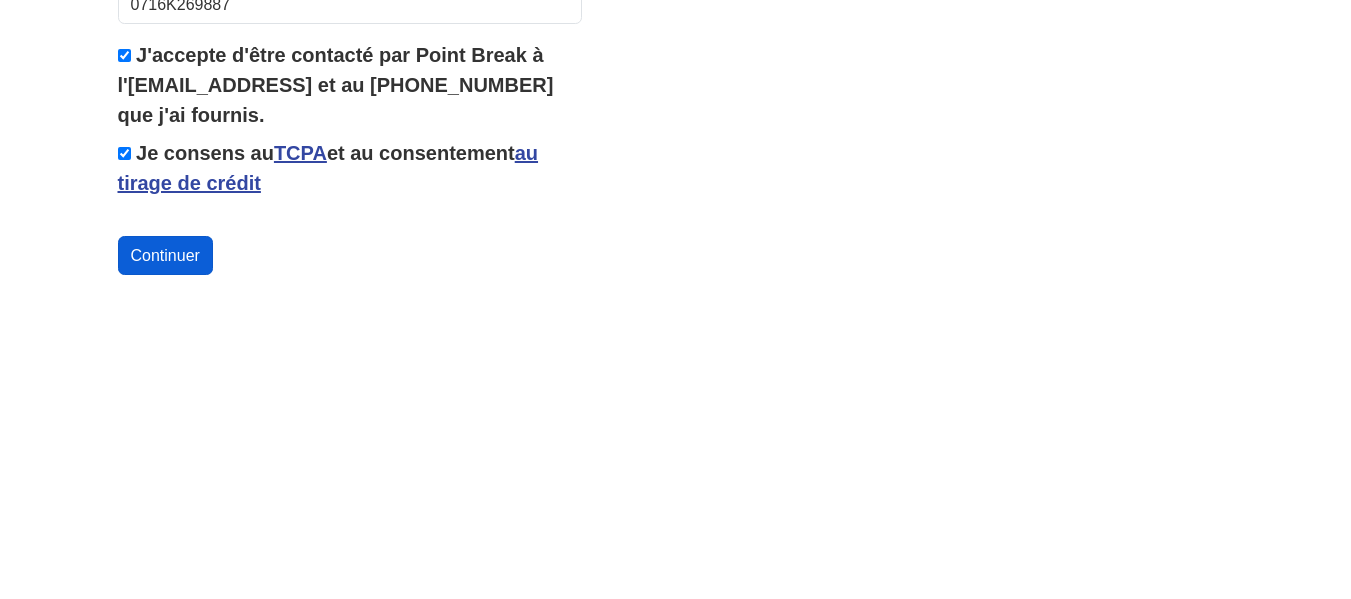 click on "Continuer" at bounding box center [165, 535] 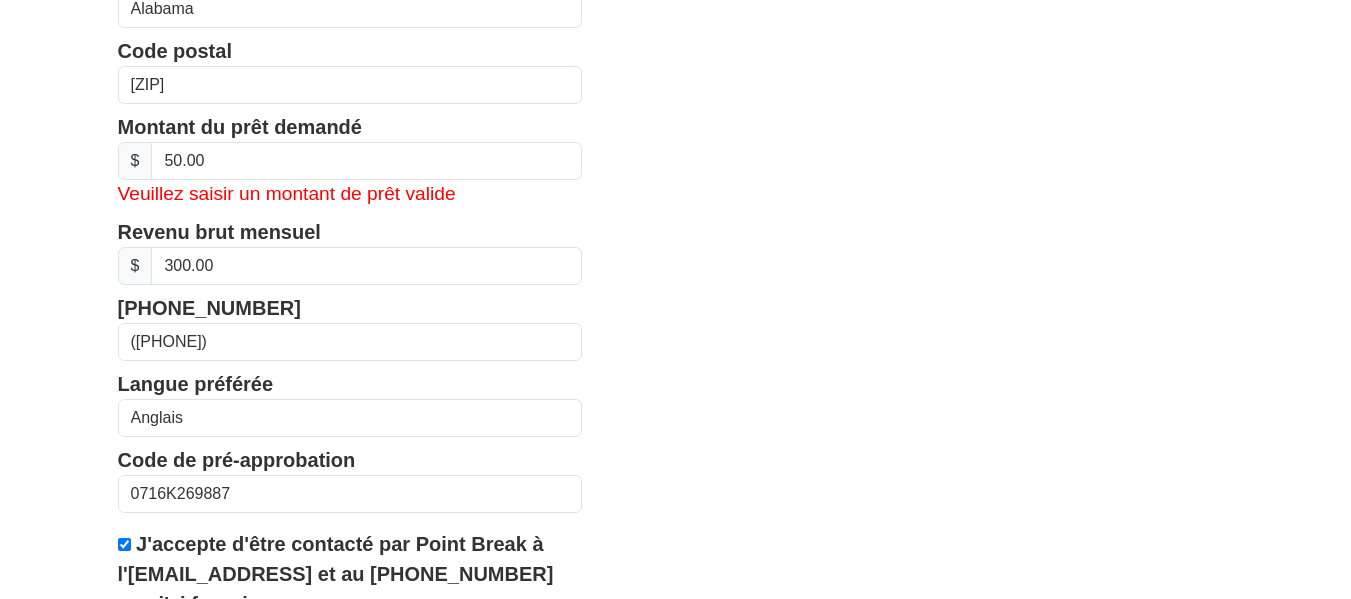 scroll, scrollTop: 731, scrollLeft: 0, axis: vertical 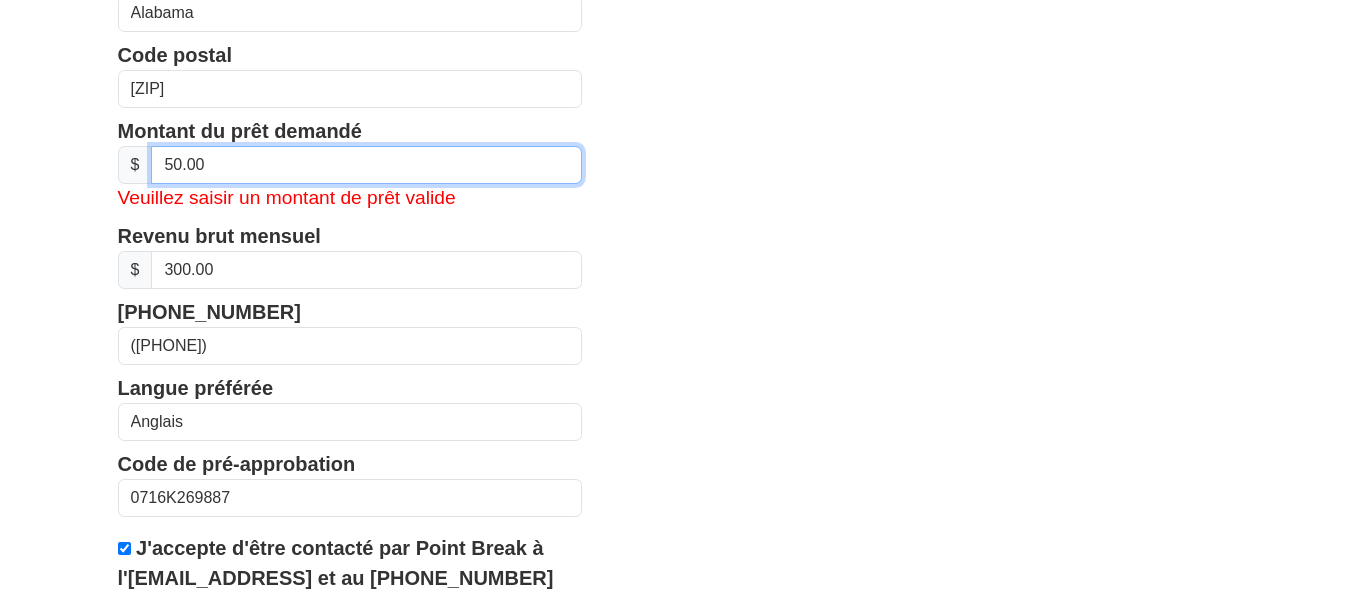 click on "50.00" at bounding box center [366, 165] 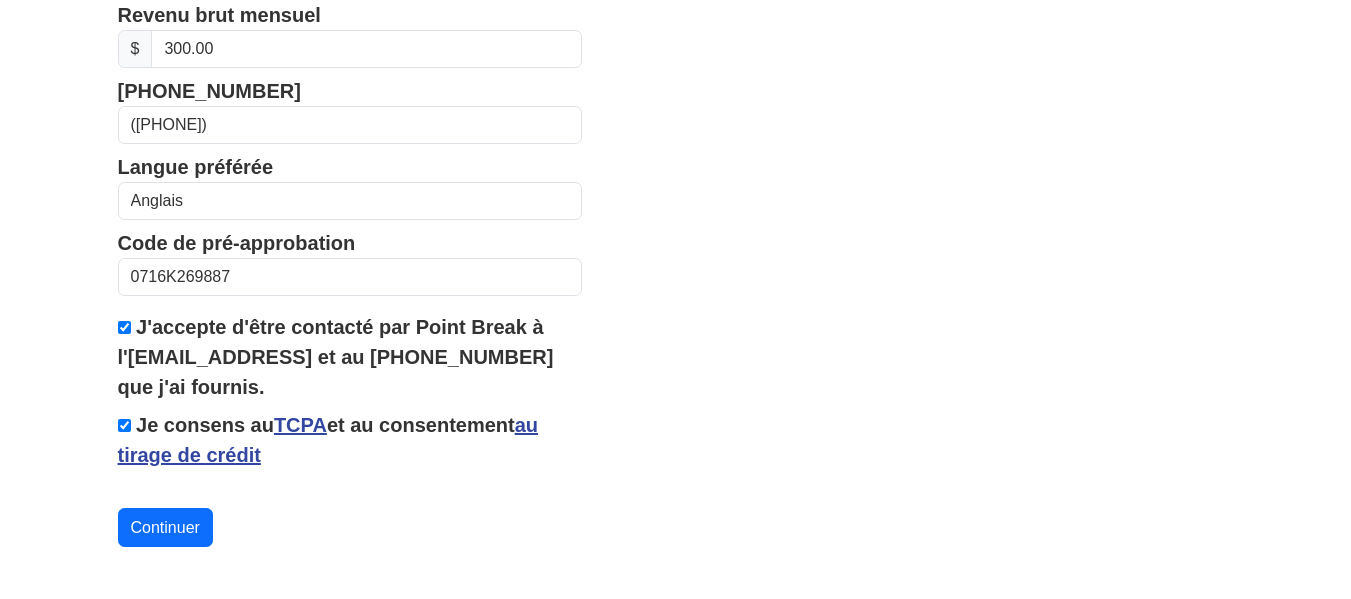 scroll, scrollTop: 953, scrollLeft: 0, axis: vertical 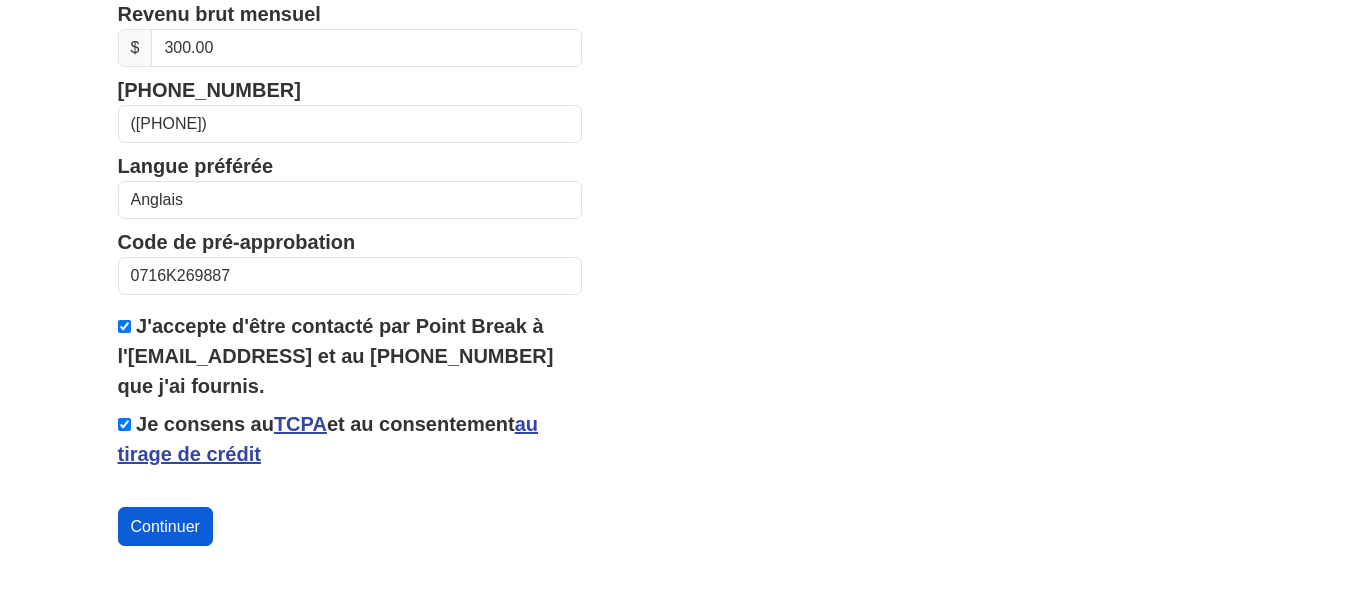 click on "Continuer" at bounding box center [165, 526] 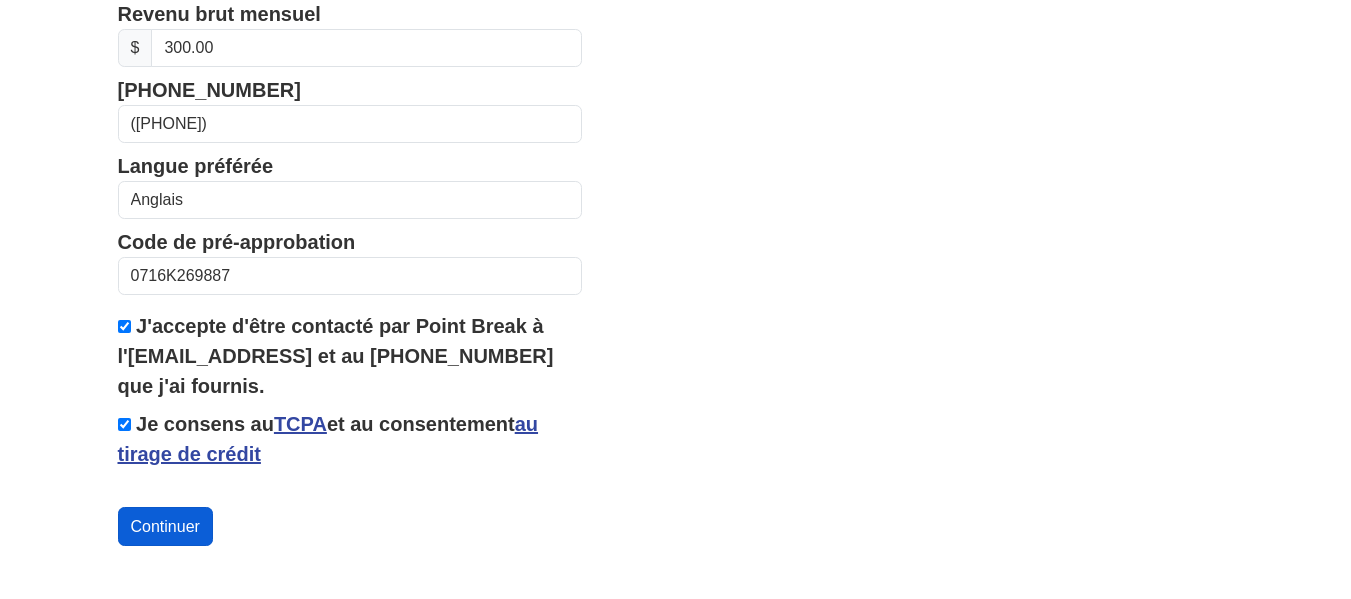 click on "Continuer" at bounding box center [165, 526] 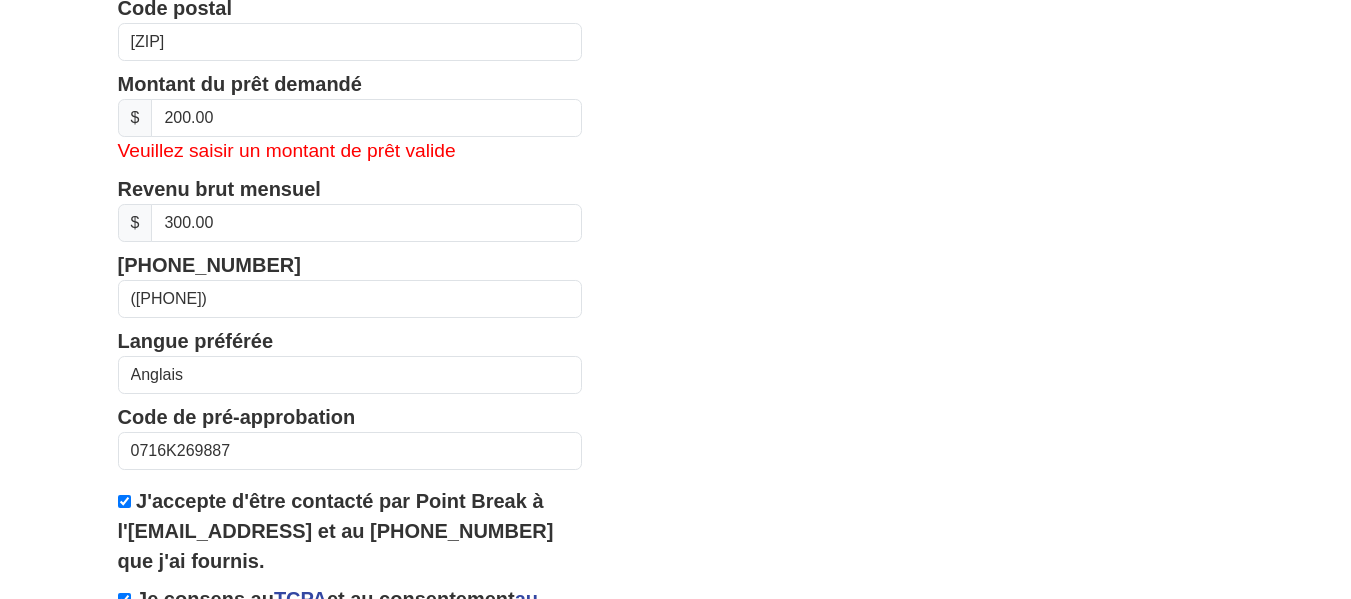 scroll, scrollTop: 777, scrollLeft: 0, axis: vertical 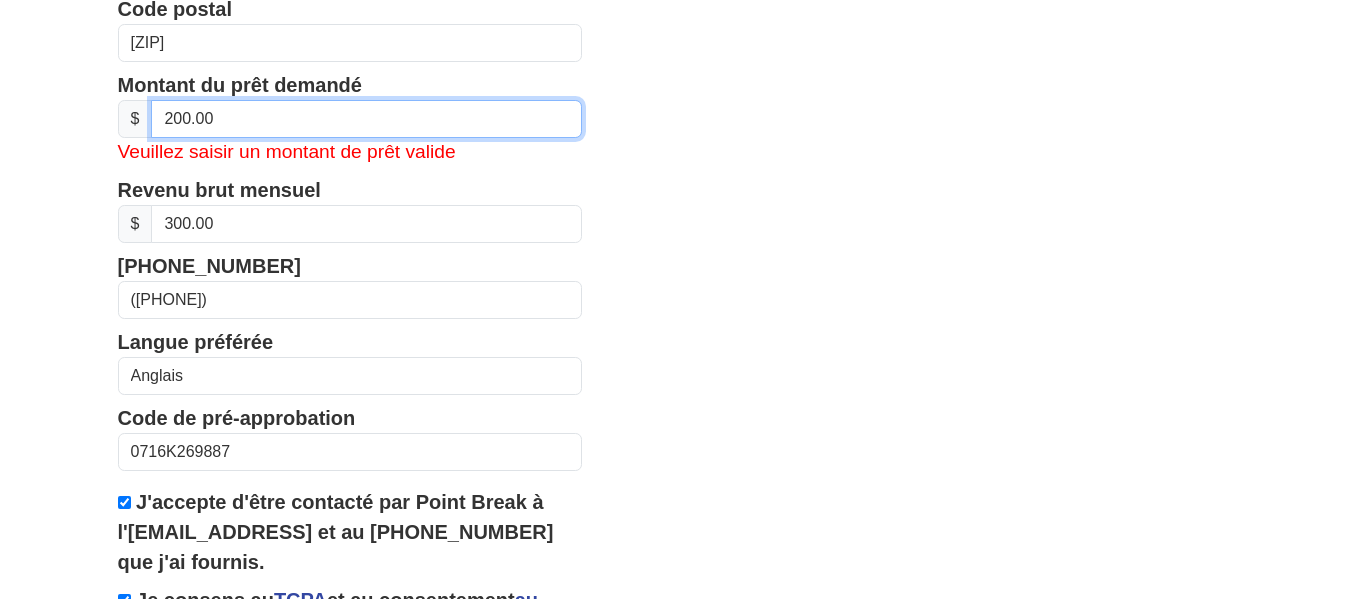 click on "200.00" at bounding box center (366, 119) 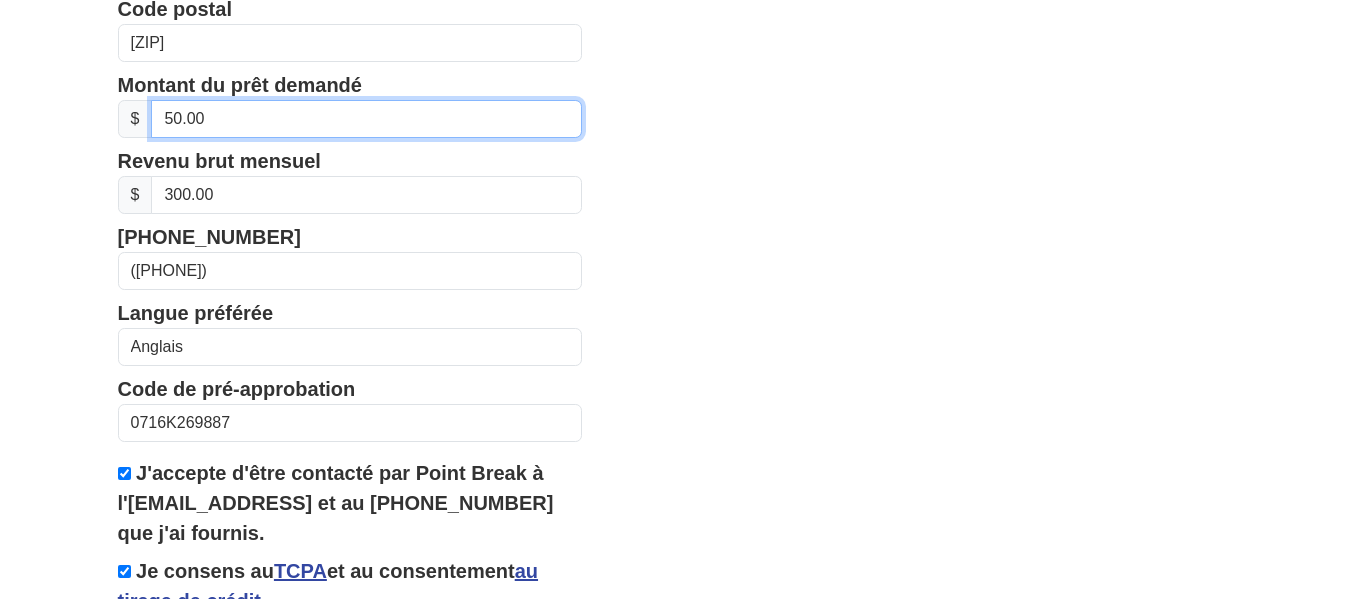 type on "500.00" 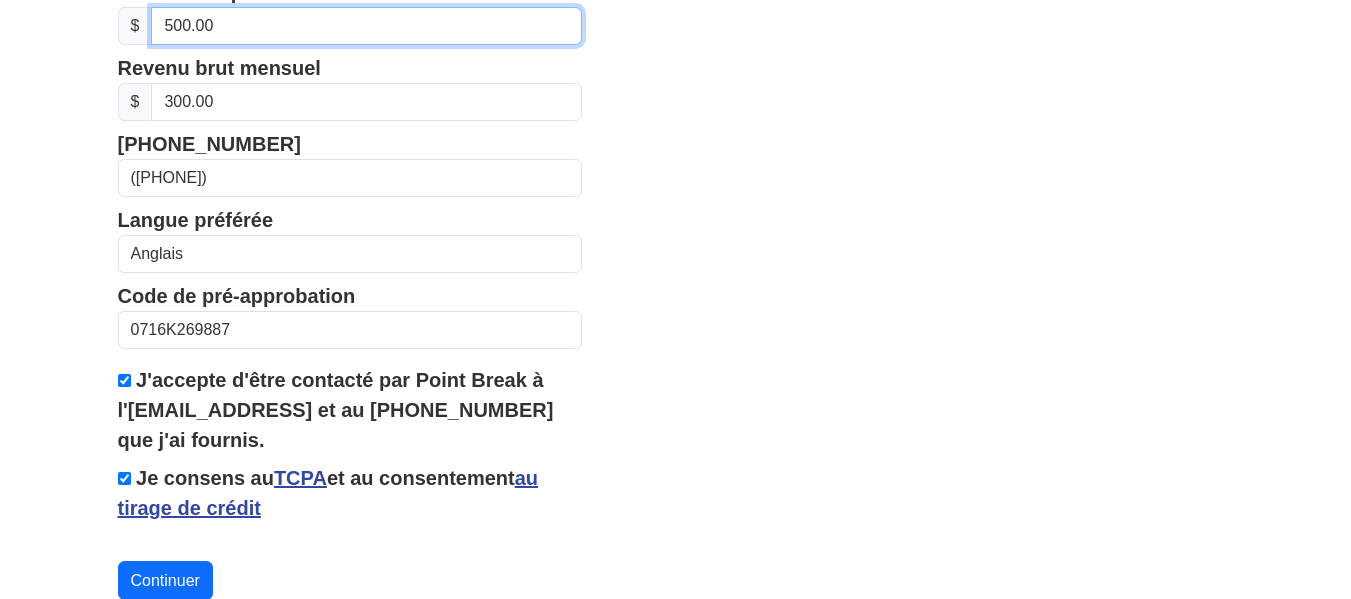 scroll, scrollTop: 933, scrollLeft: 0, axis: vertical 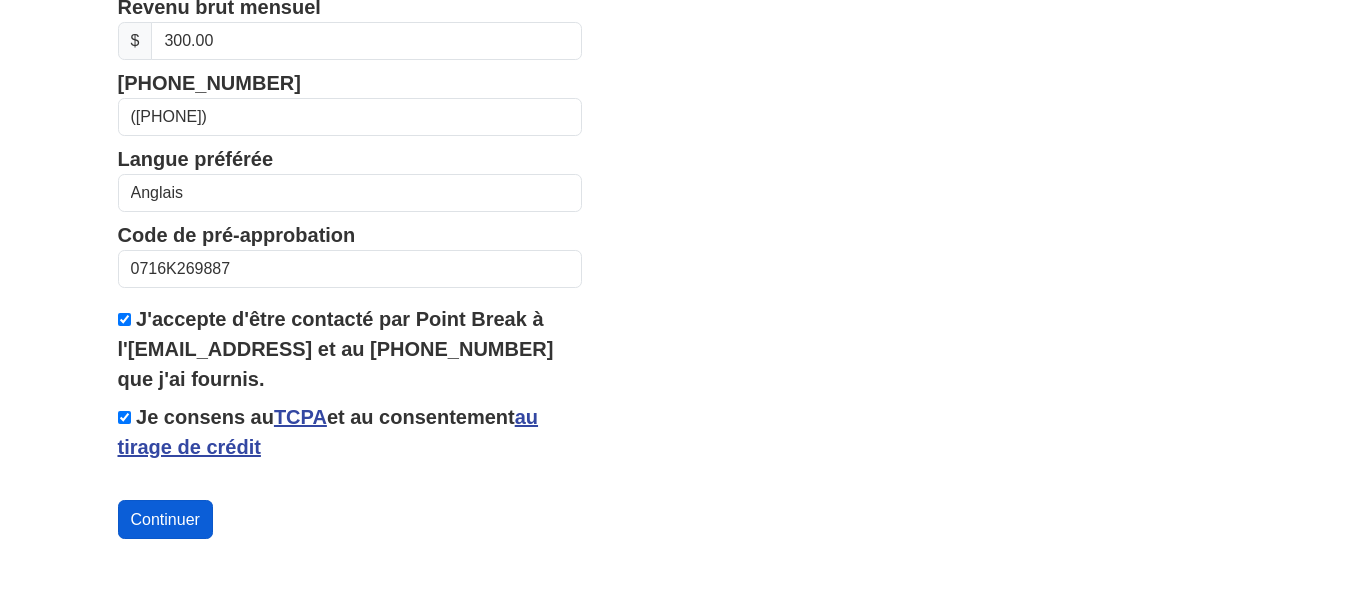 click on "Continuer" at bounding box center (165, 519) 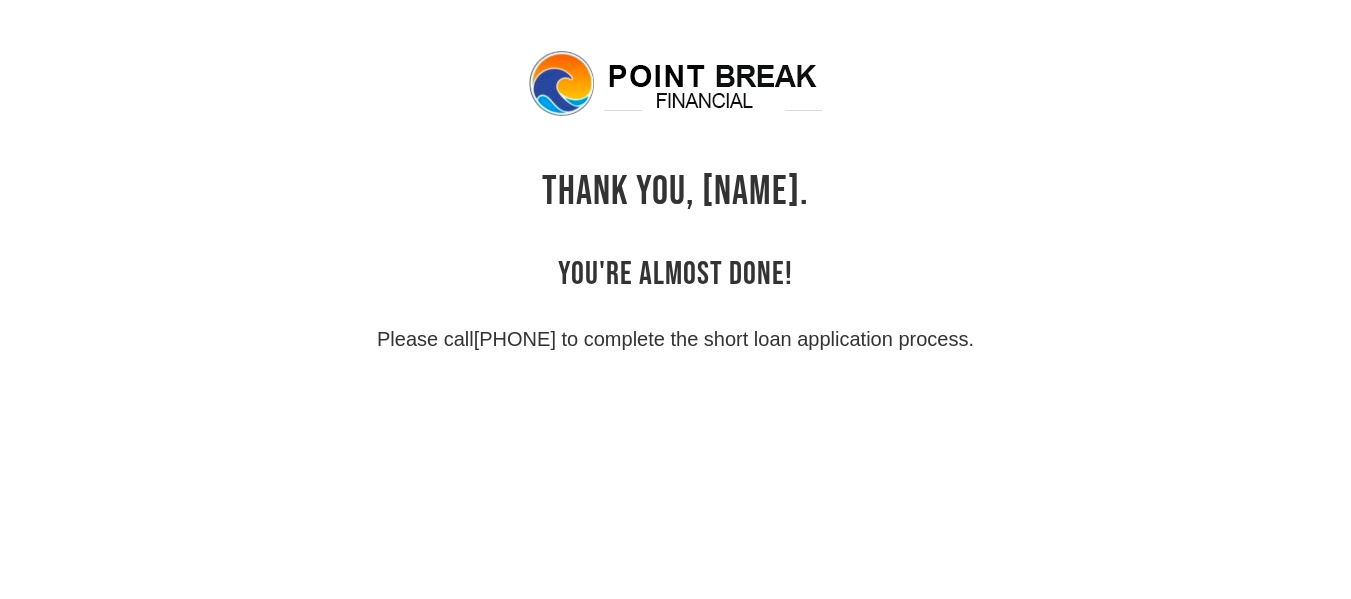 scroll, scrollTop: 0, scrollLeft: 0, axis: both 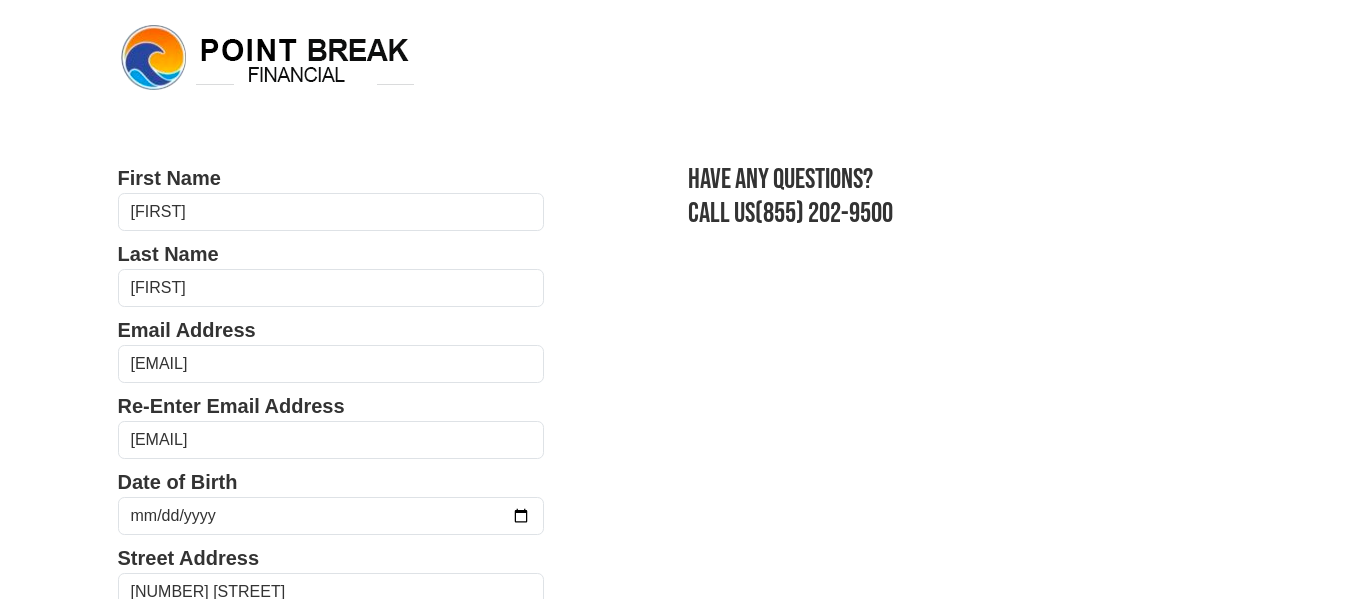 select on "[STATE]" 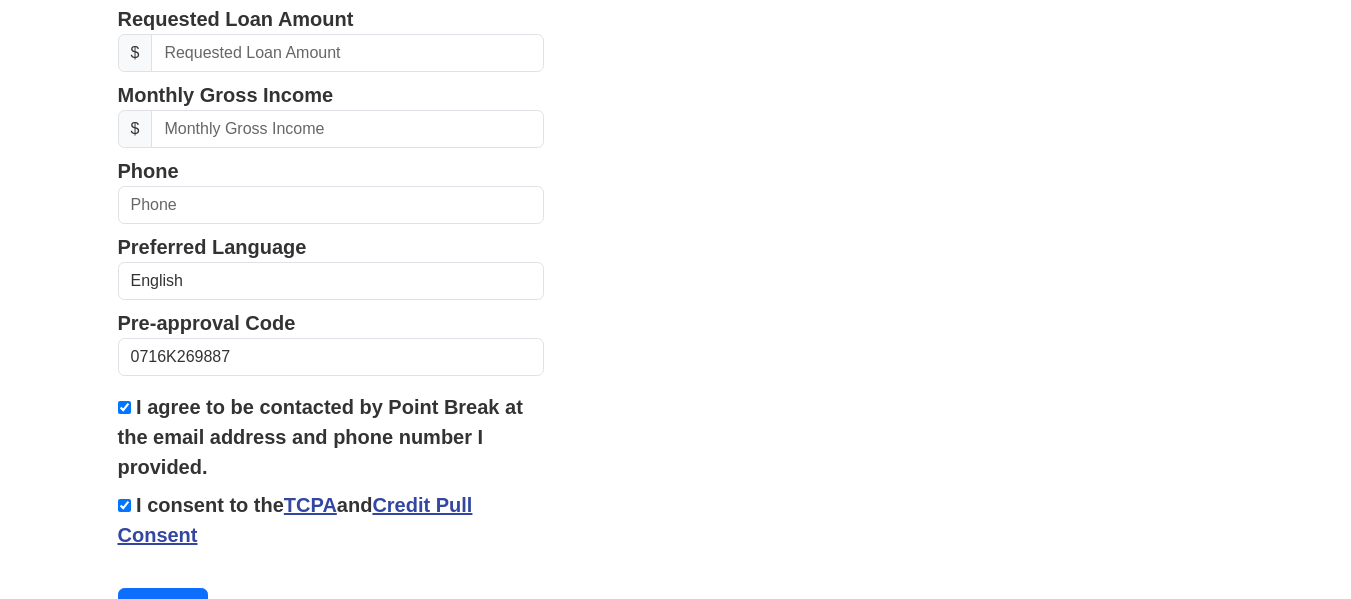 scroll, scrollTop: 930, scrollLeft: 0, axis: vertical 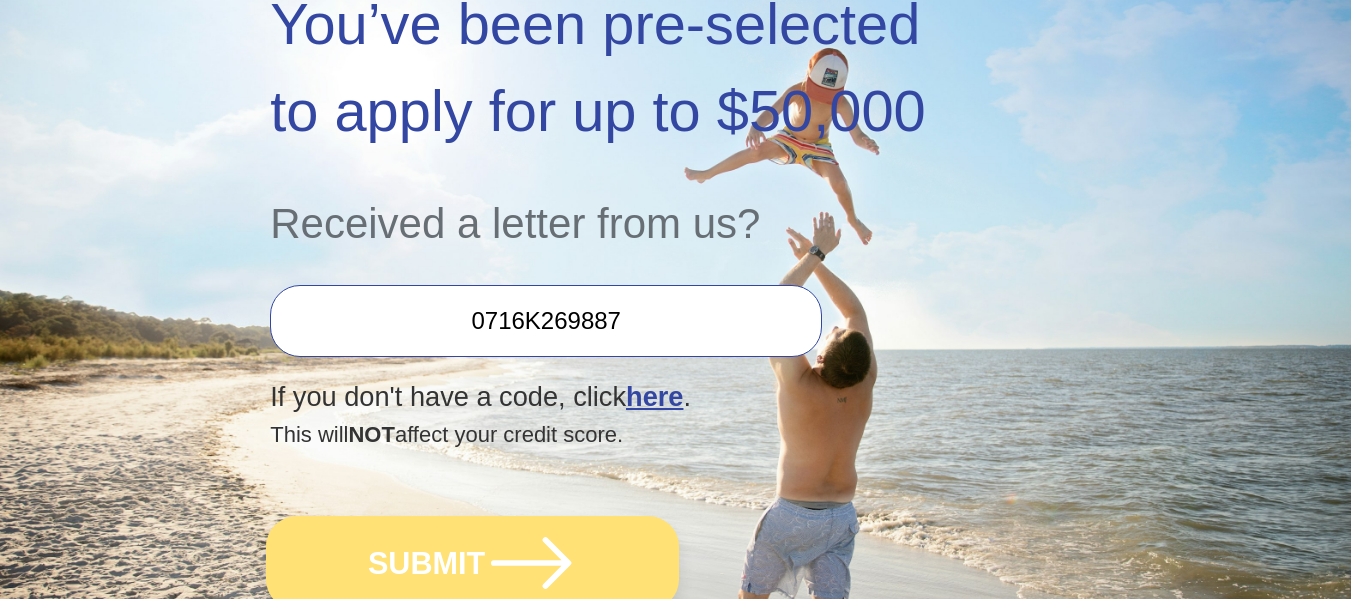 click on "SUBMIT" at bounding box center (472, 563) 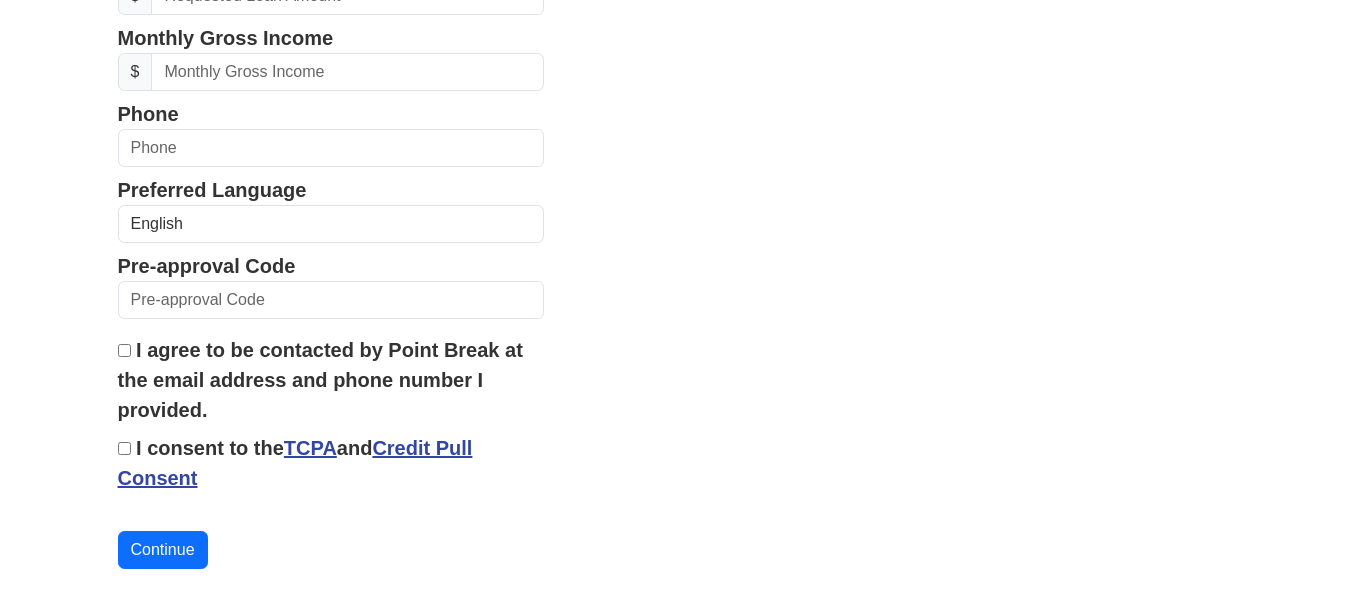 scroll, scrollTop: 930, scrollLeft: 0, axis: vertical 